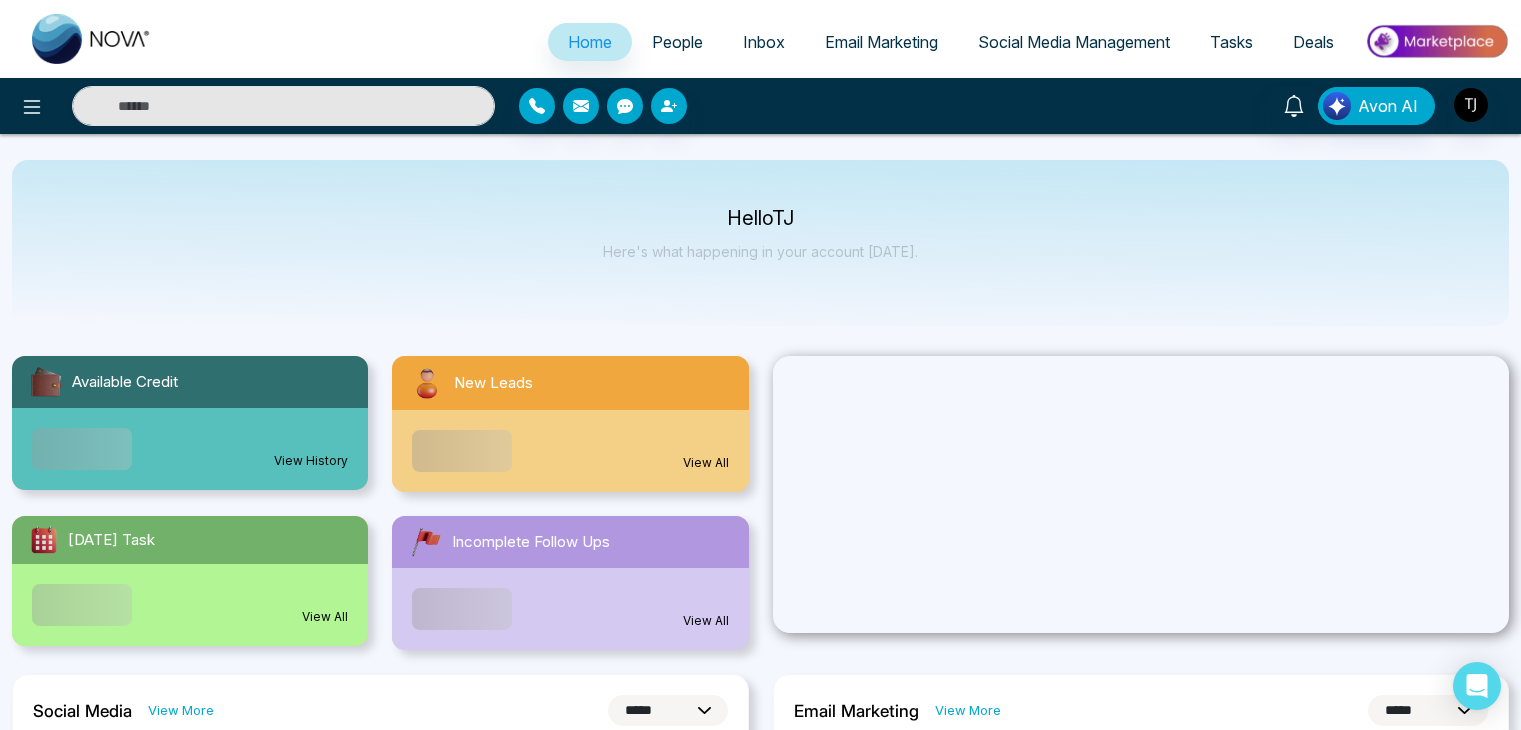 select on "*" 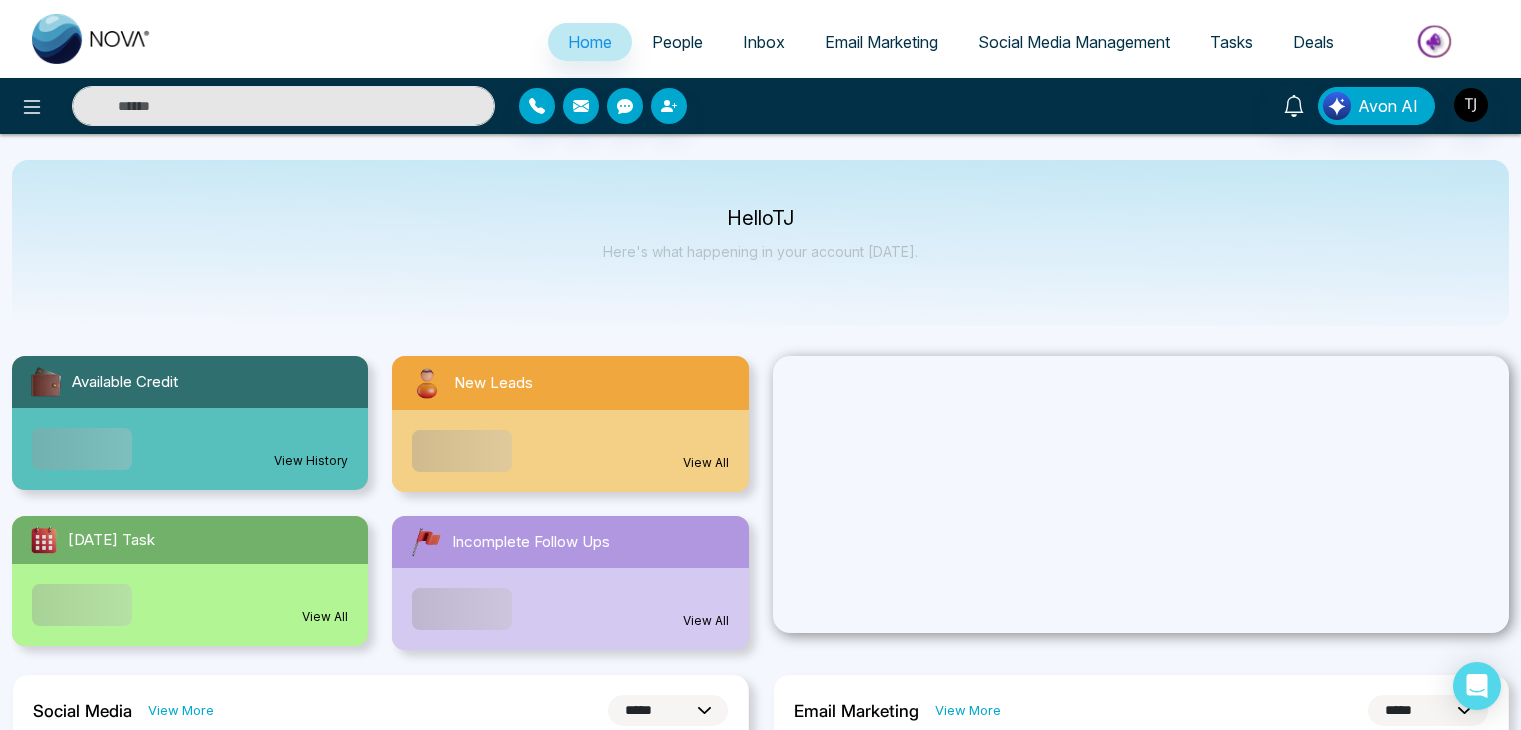 select on "*" 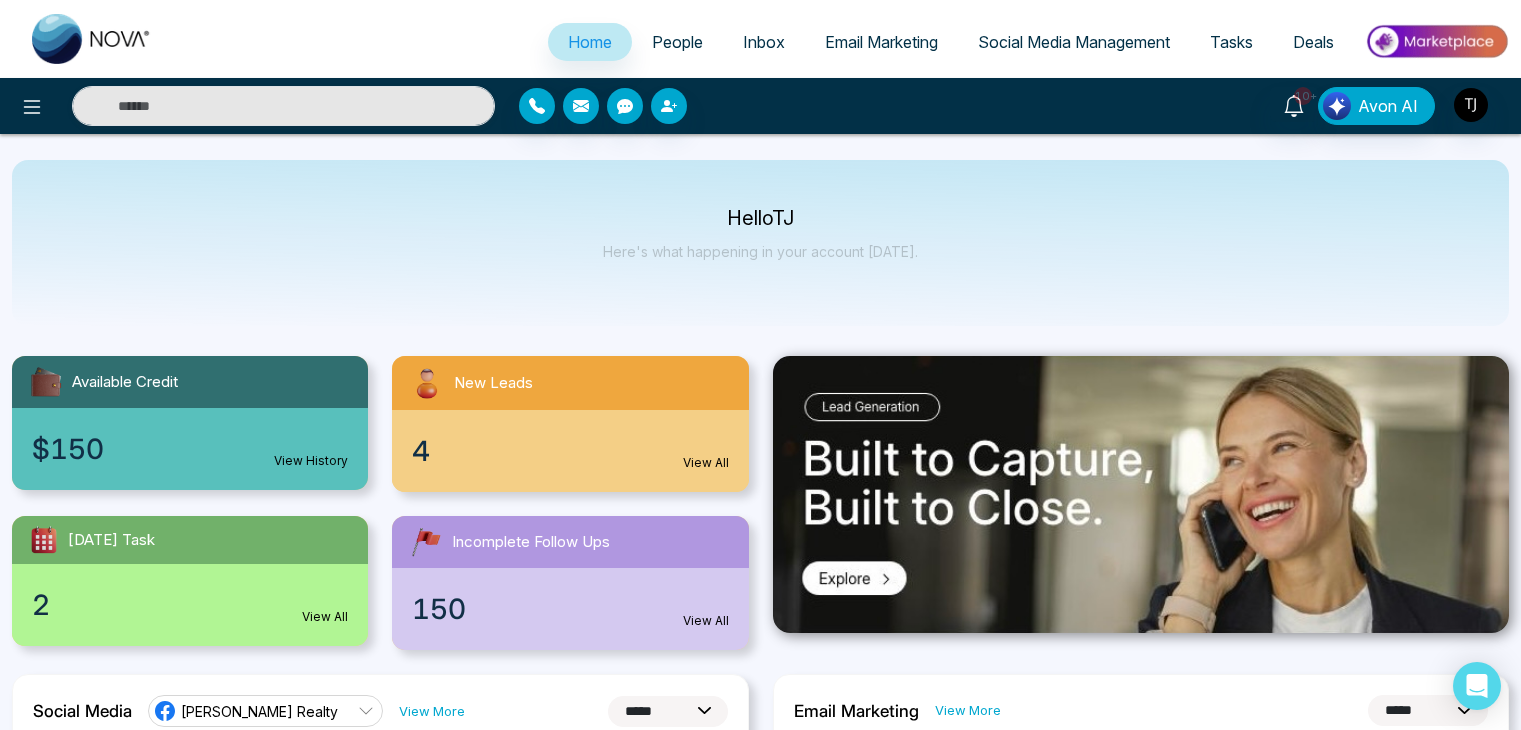 scroll, scrollTop: 0, scrollLeft: 0, axis: both 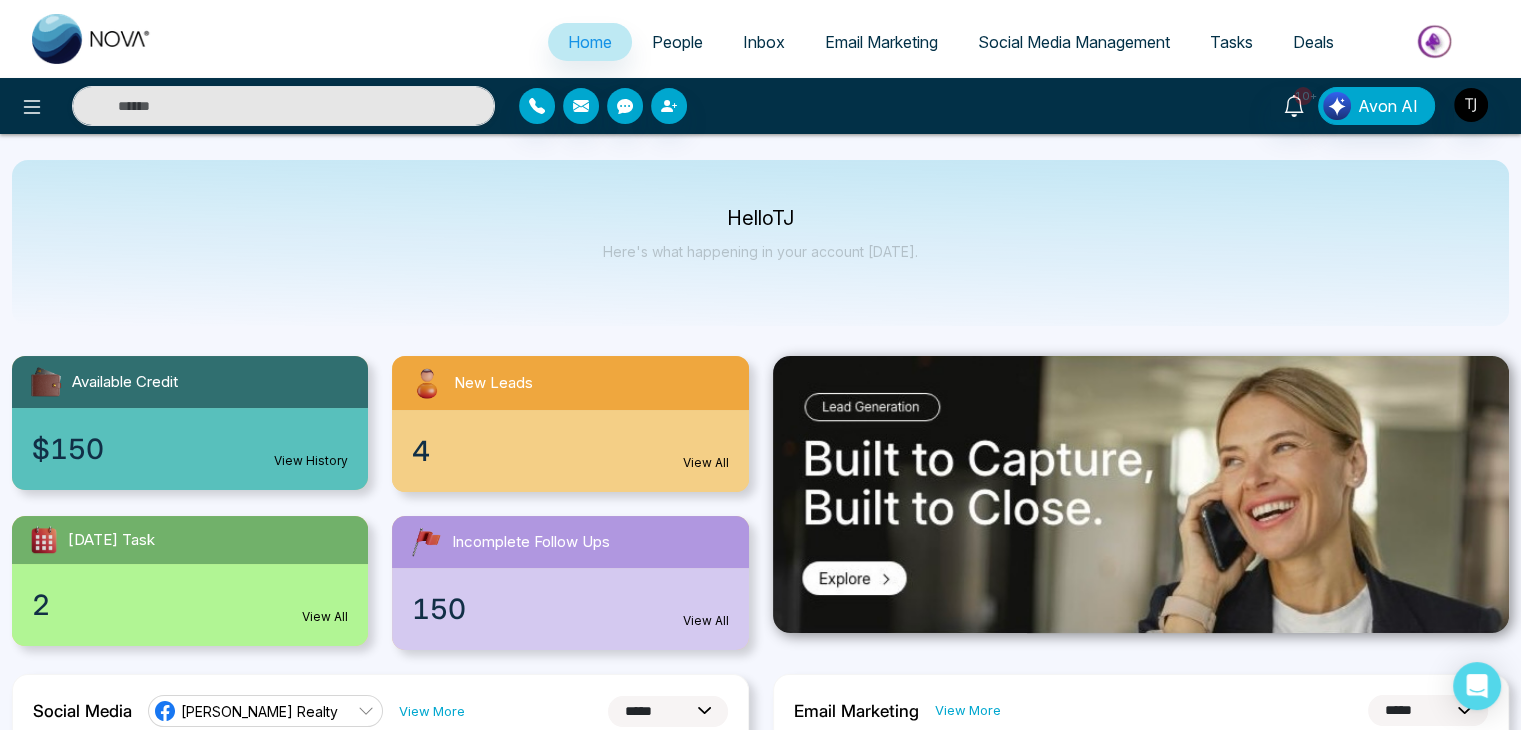 click on "Email Marketing" at bounding box center [881, 42] 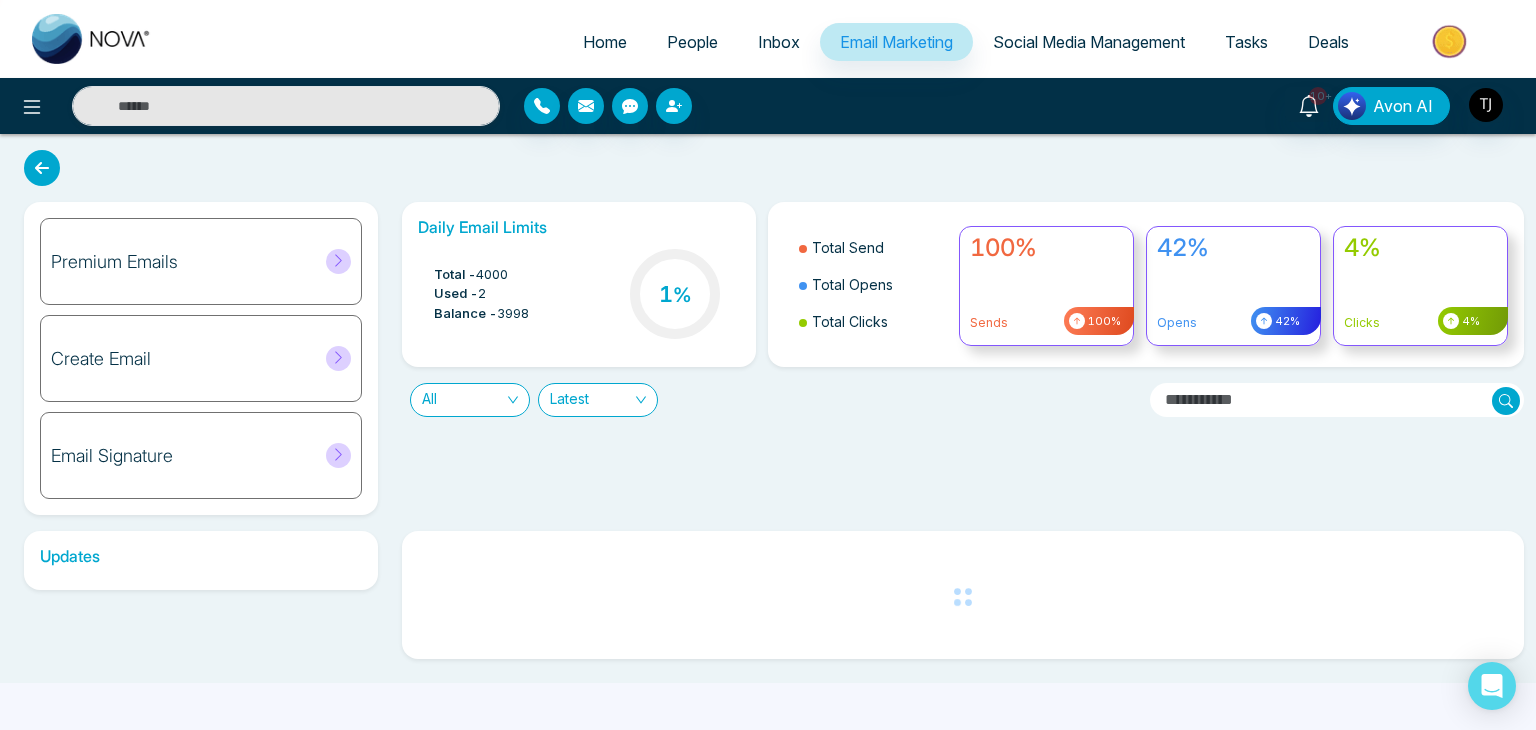 click on "Social Media Management" at bounding box center [1089, 42] 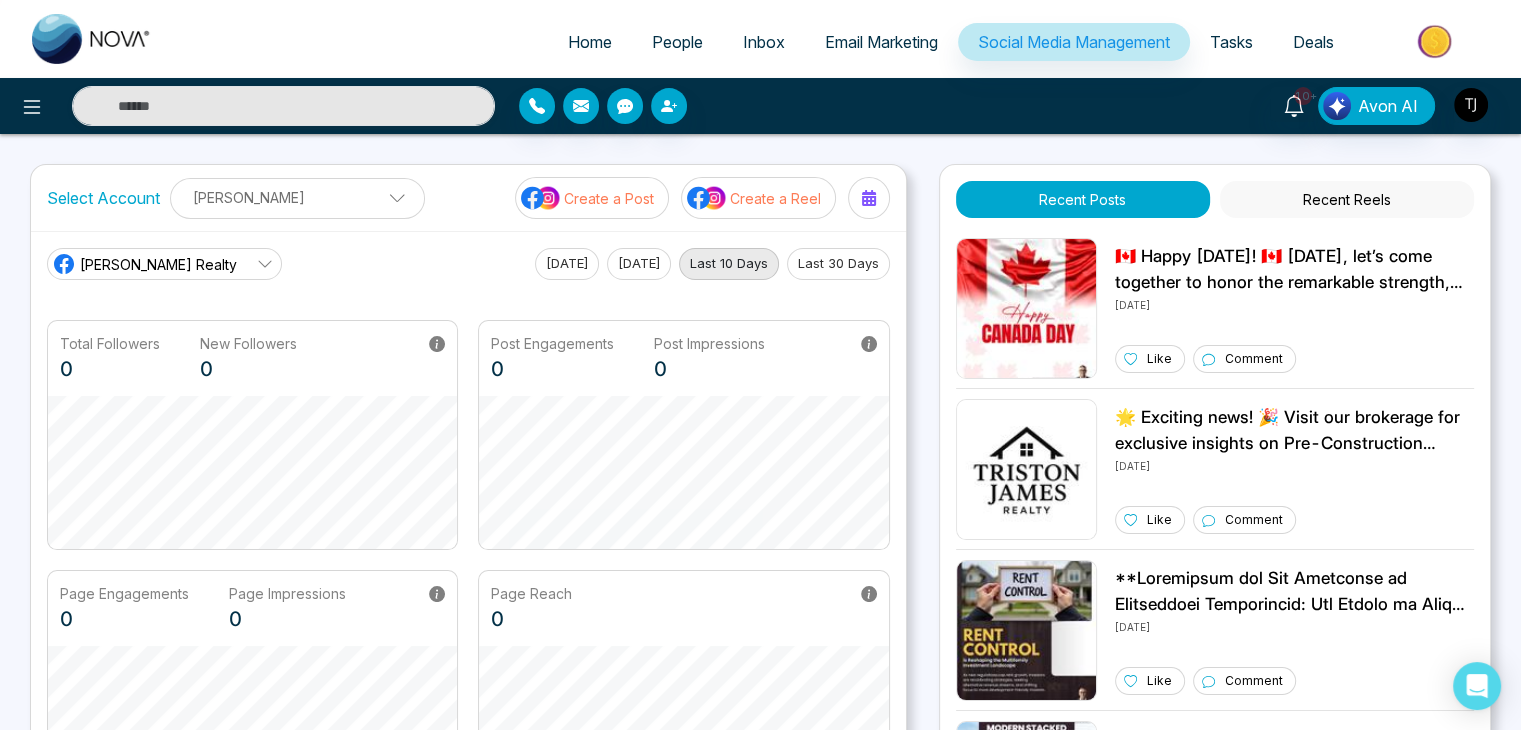 click on "Home" at bounding box center (590, 42) 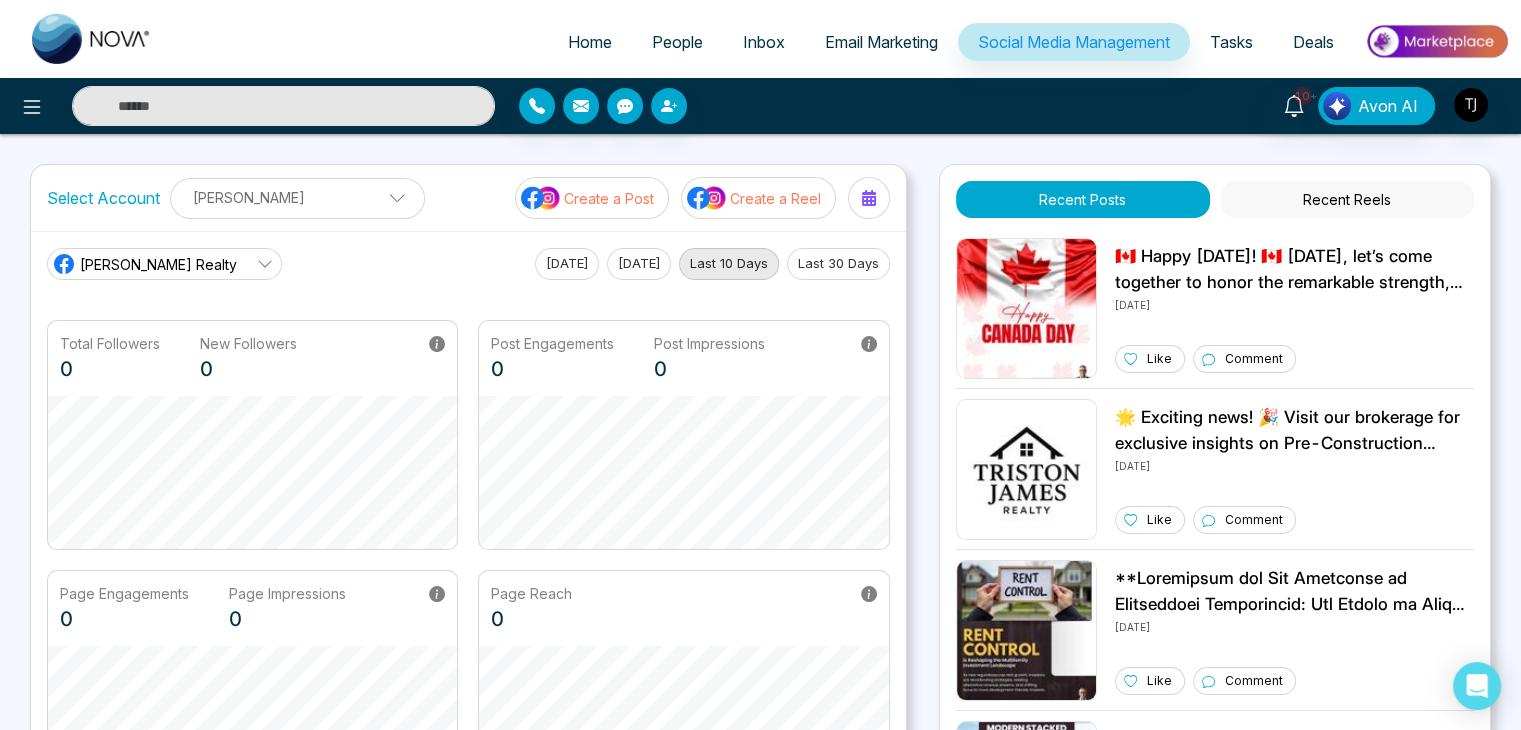 select on "*" 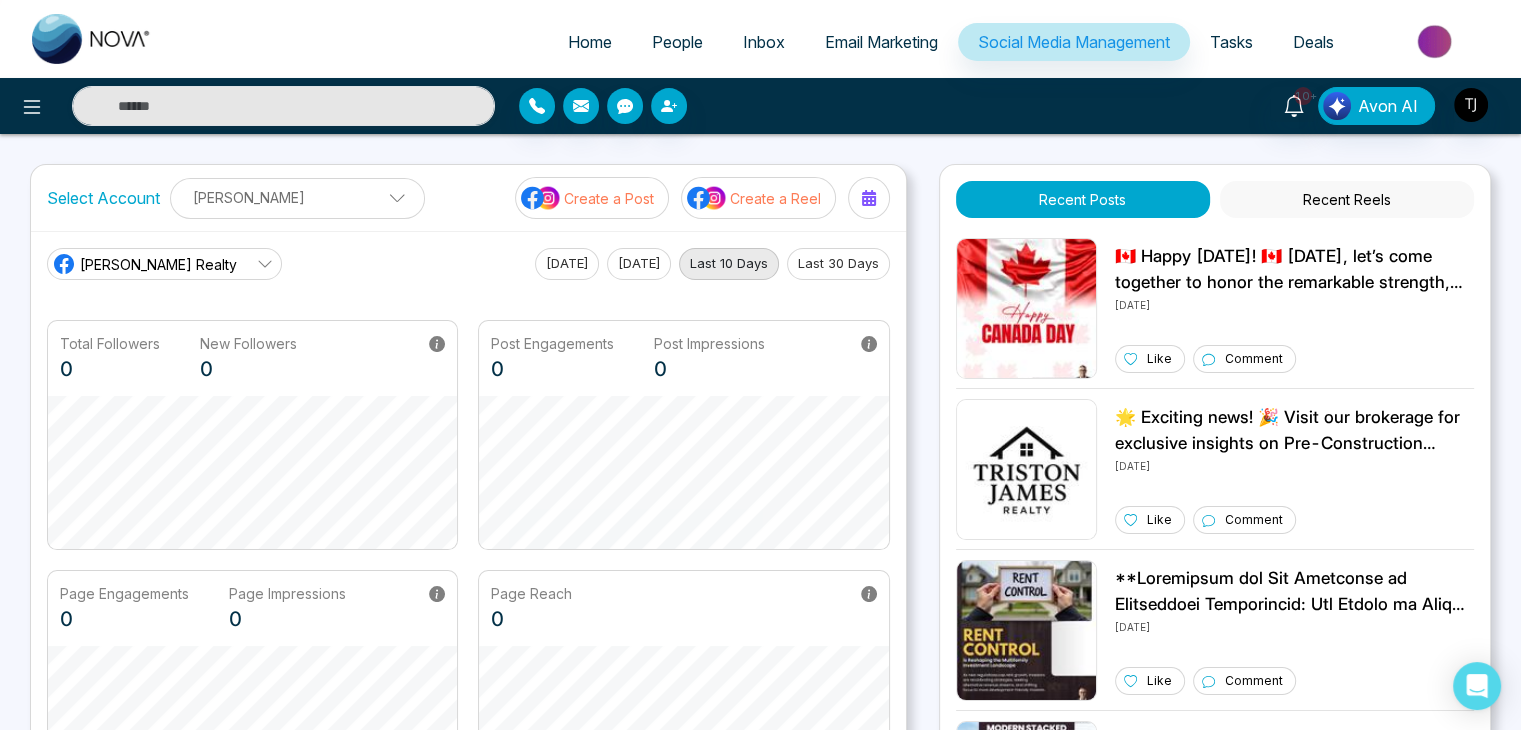 select on "*" 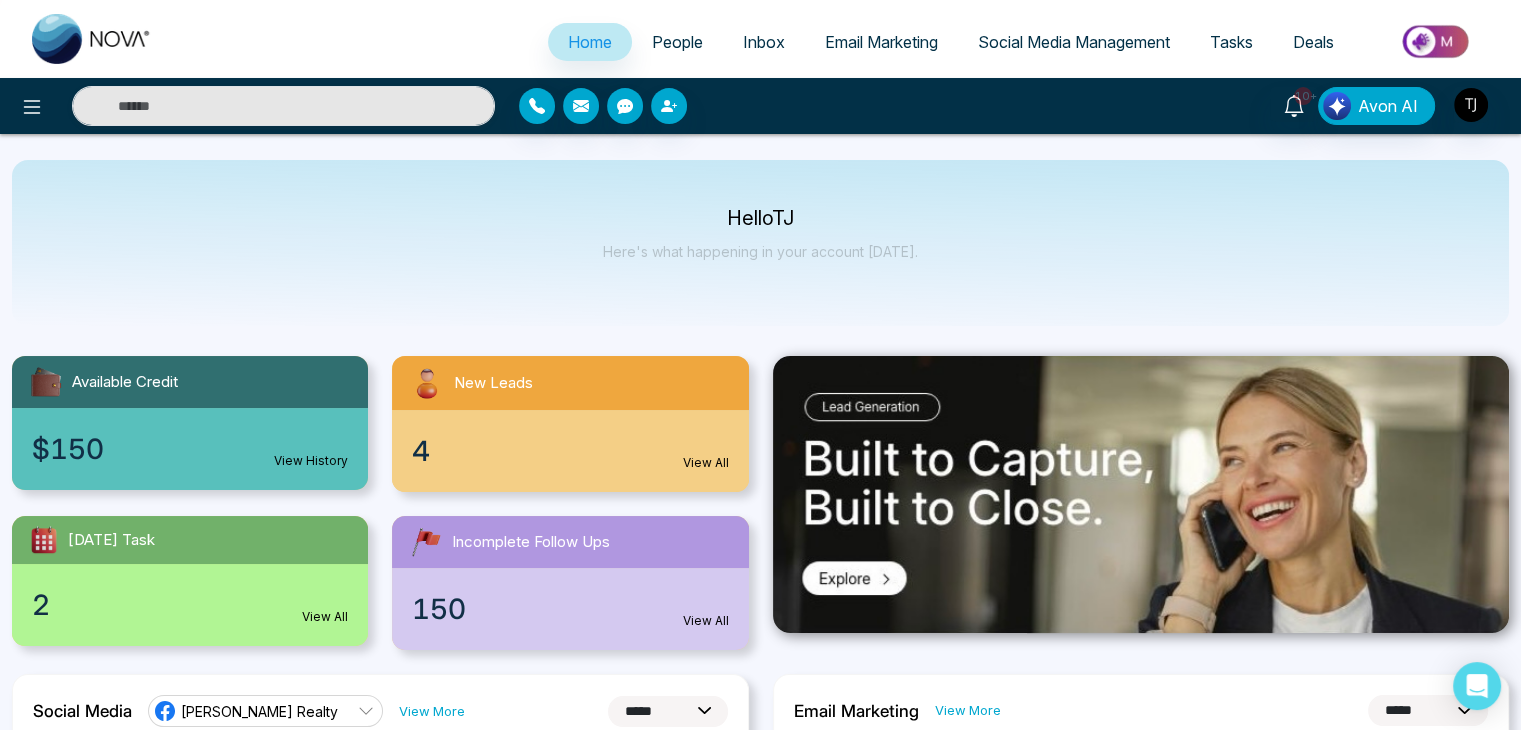 click on "Email Marketing" at bounding box center [881, 42] 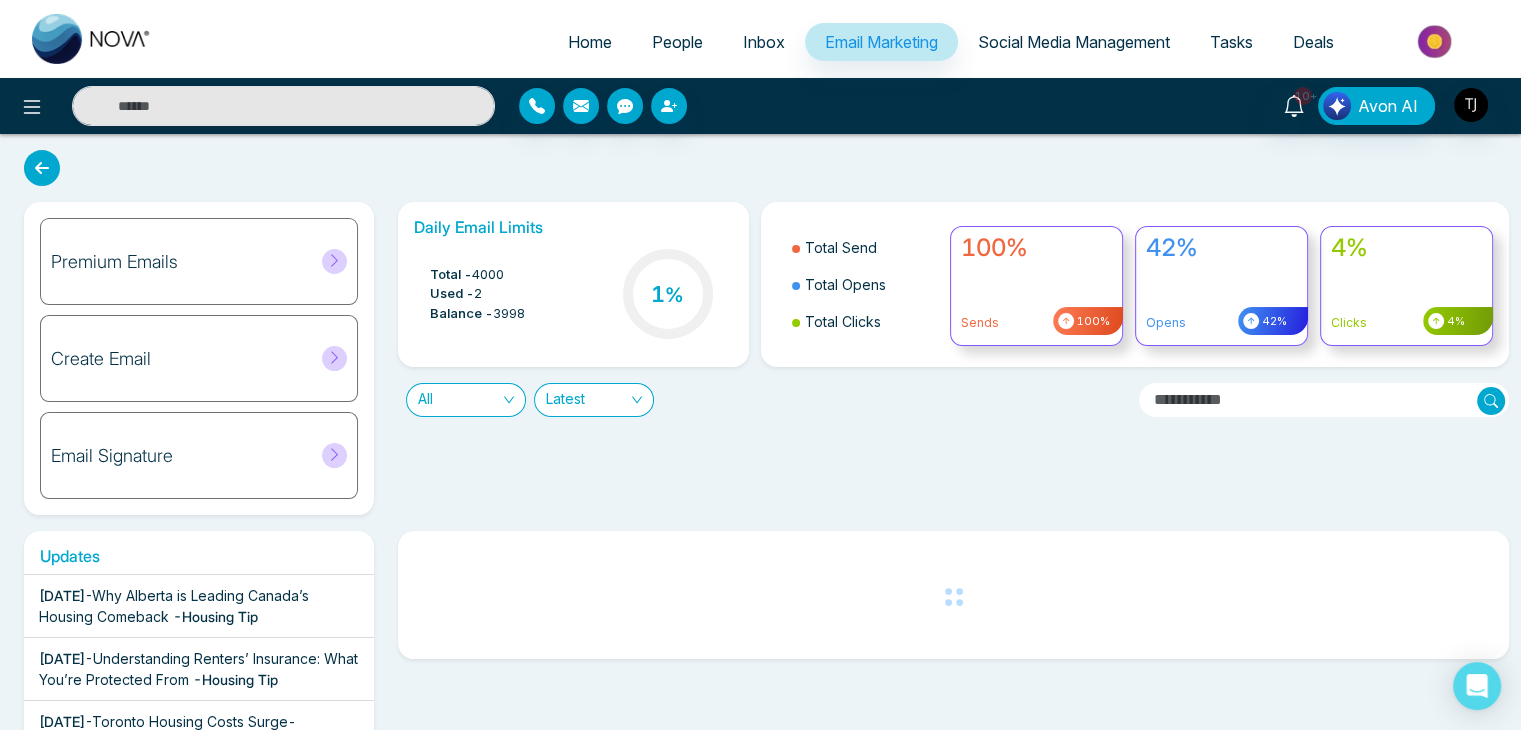 click on "Inbox" at bounding box center [764, 42] 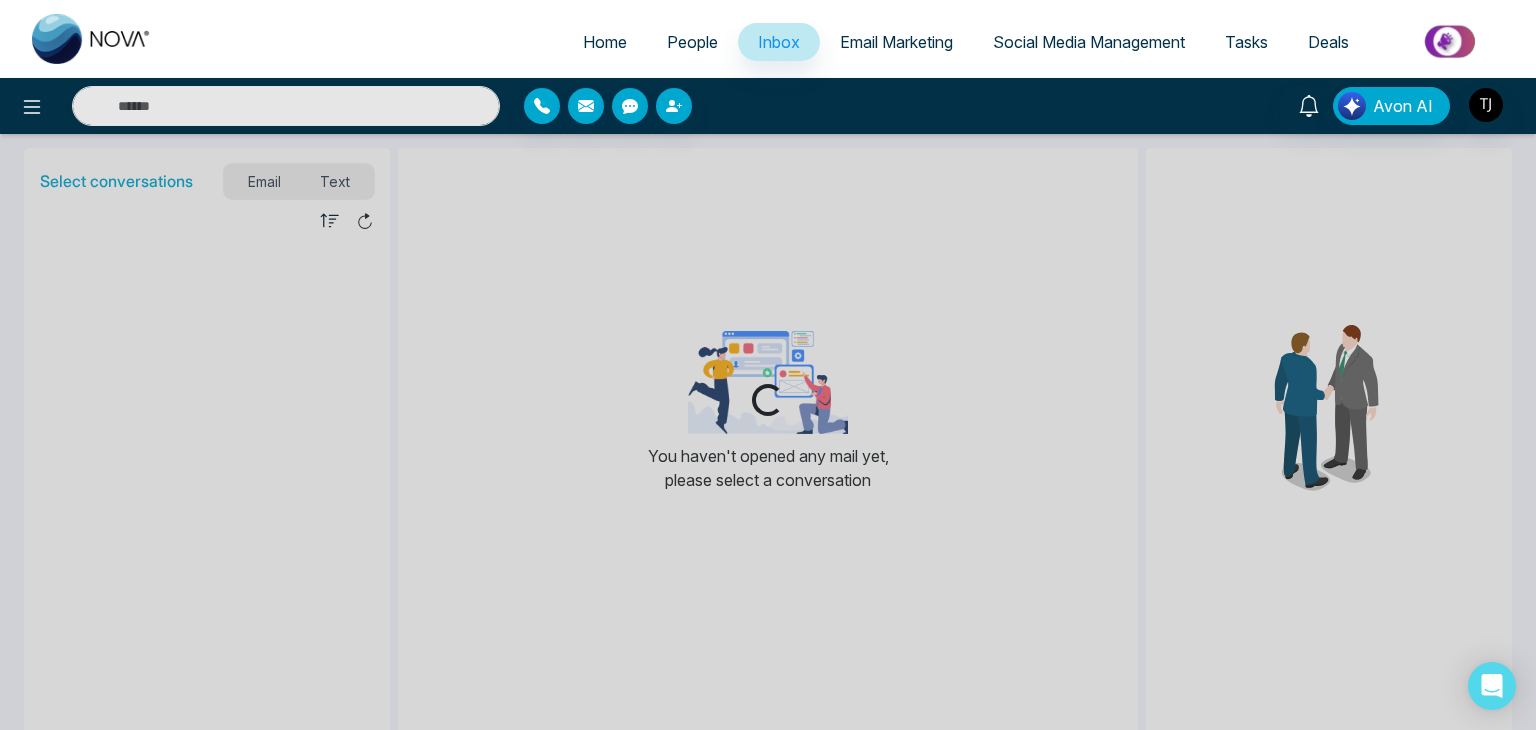 click on "People" at bounding box center (692, 42) 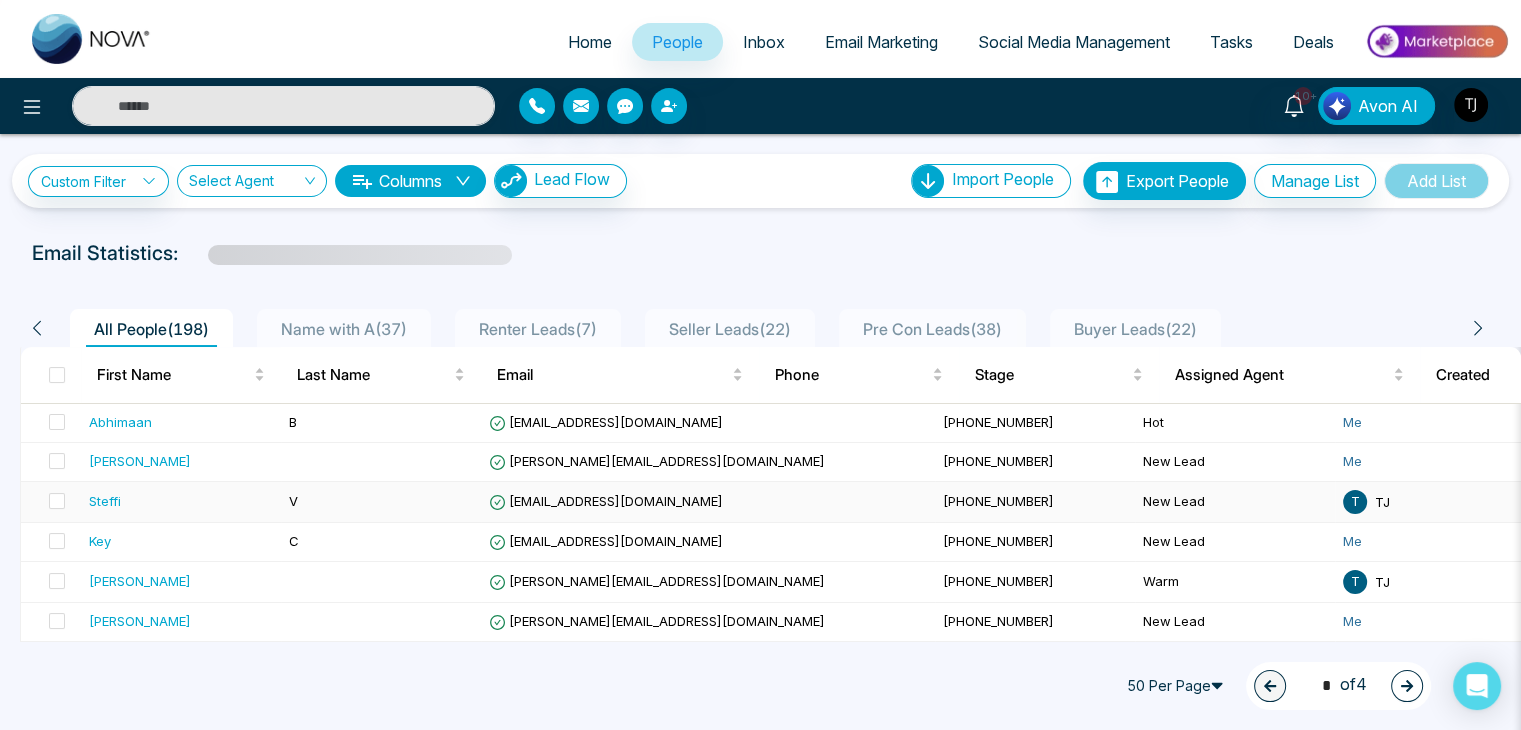 scroll, scrollTop: 50, scrollLeft: 0, axis: vertical 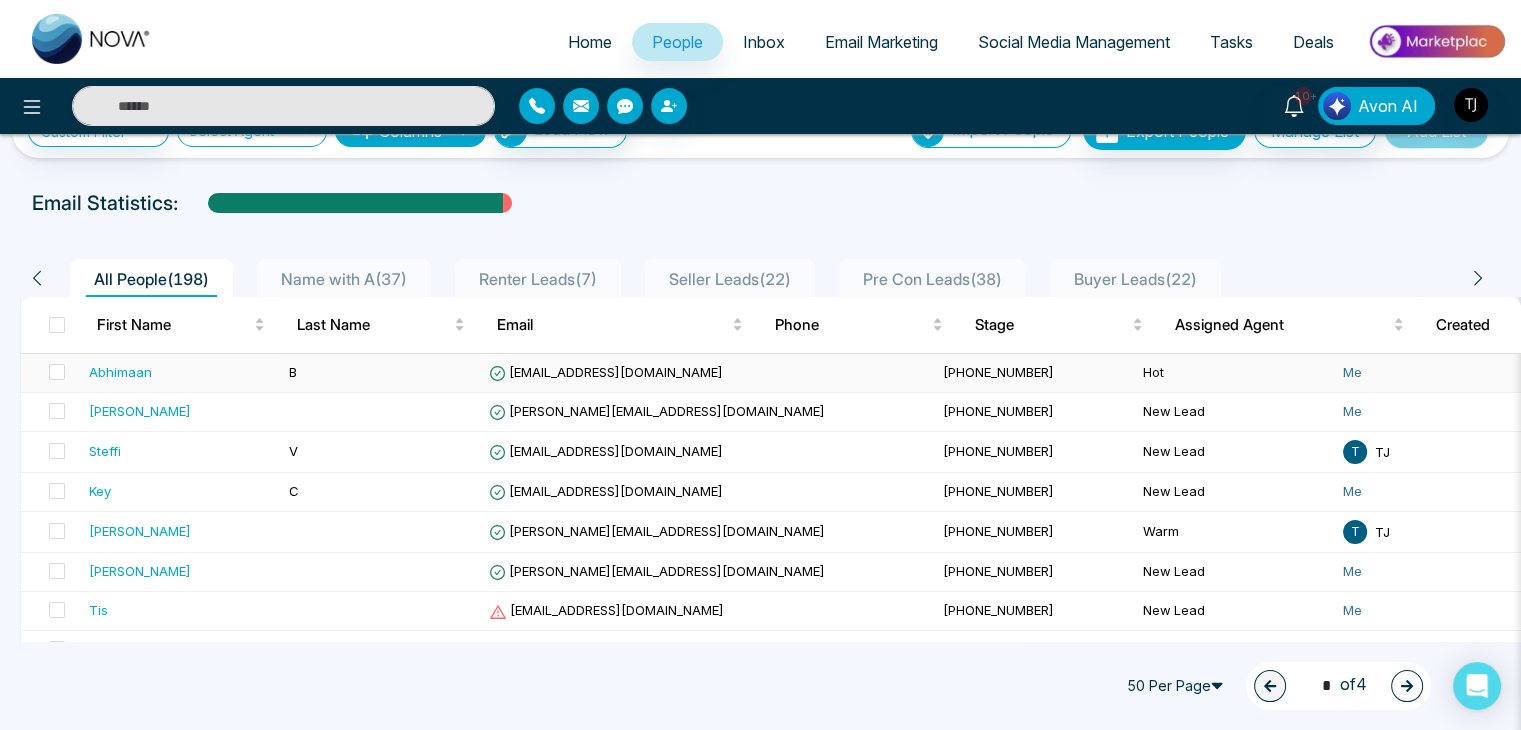 click on "[EMAIL_ADDRESS][DOMAIN_NAME]" at bounding box center (708, 373) 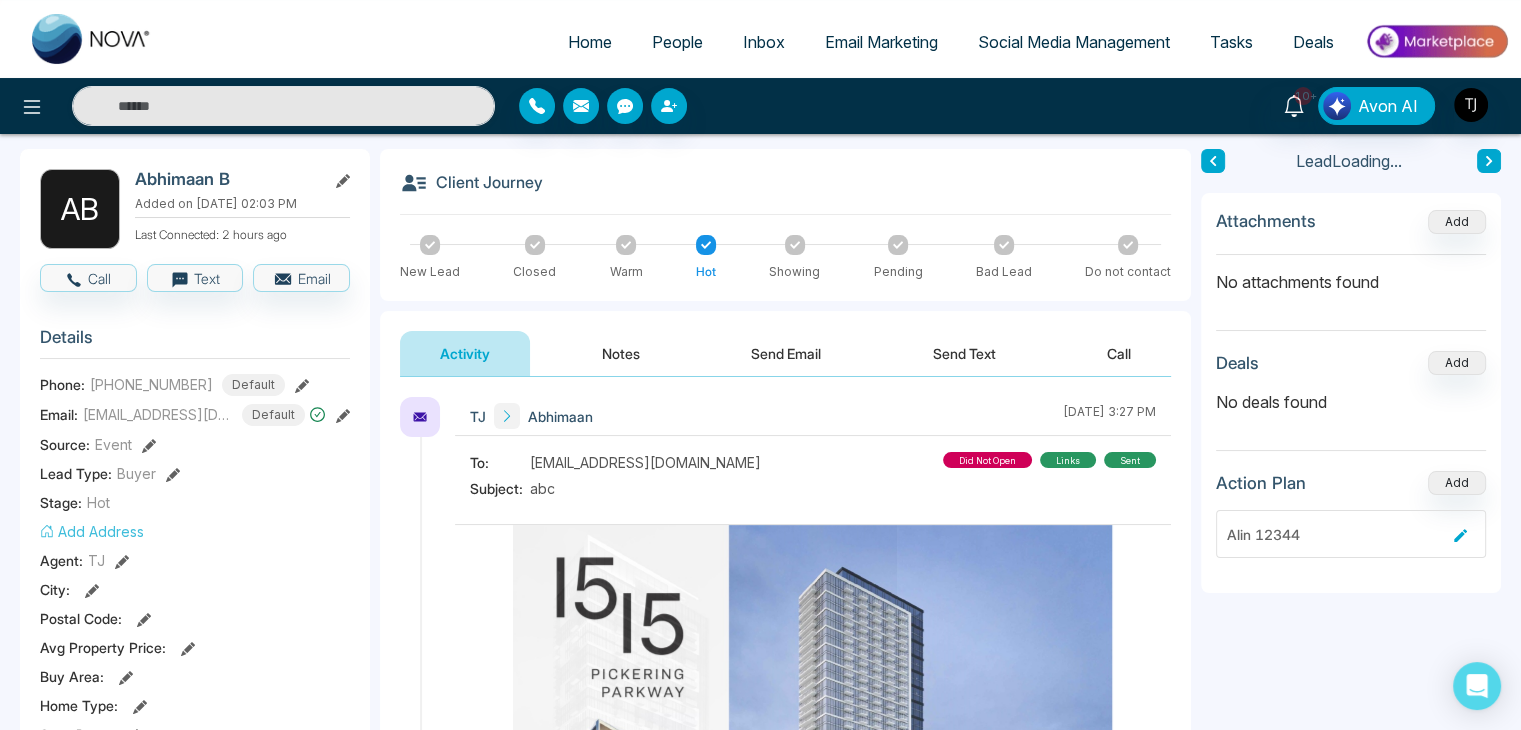 scroll, scrollTop: 0, scrollLeft: 0, axis: both 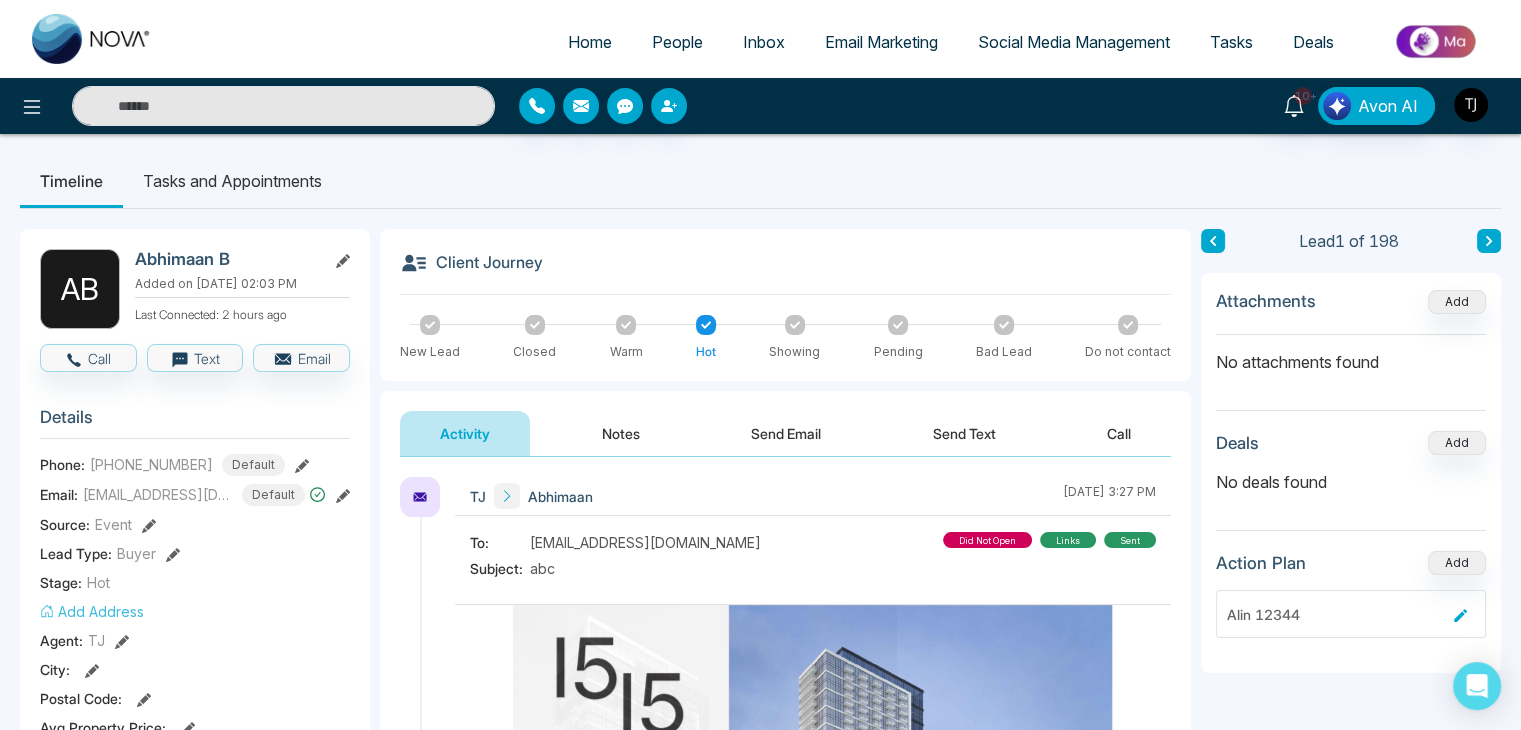 click on "Home People Inbox Email Marketing Social Media Management Tasks Deals" at bounding box center [760, 39] 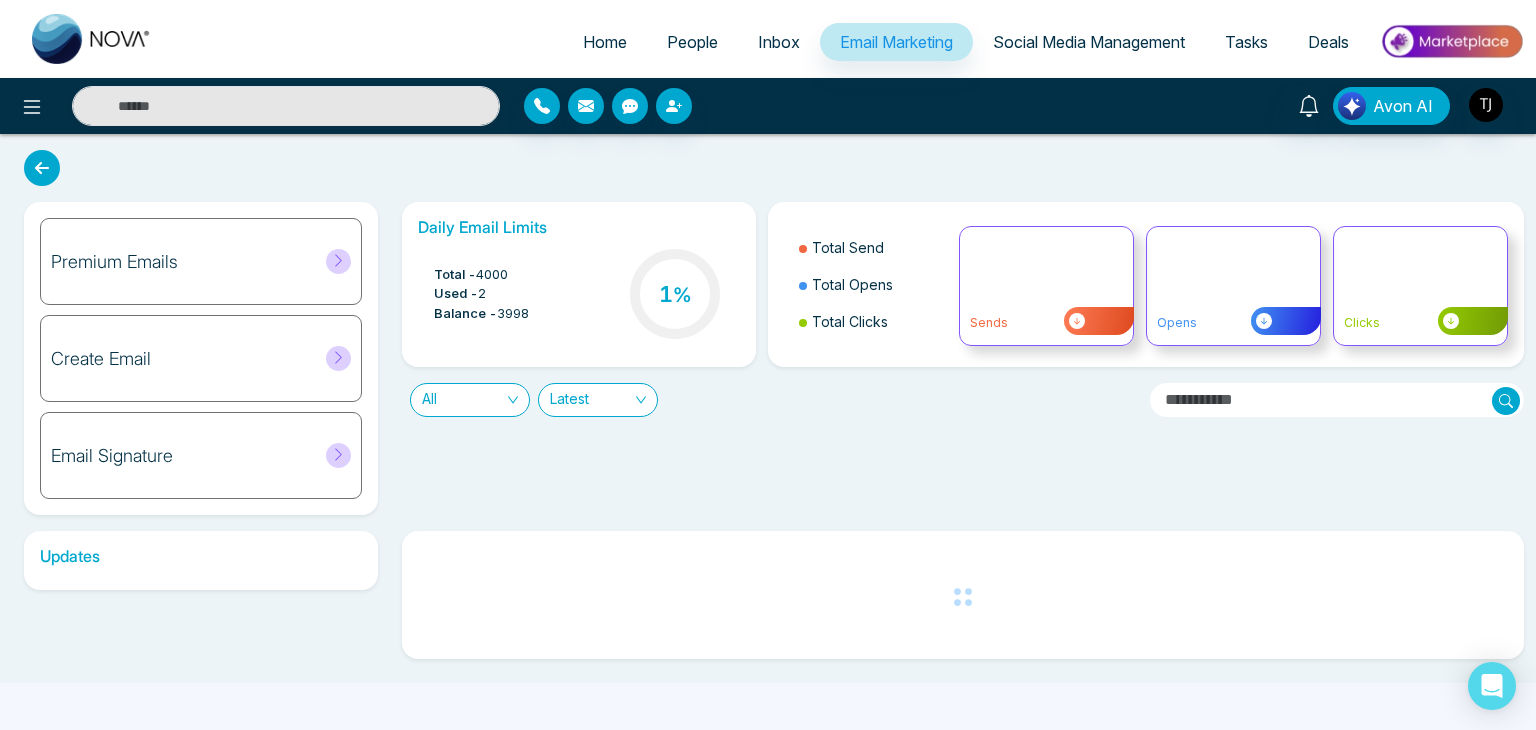 click on "Inbox" at bounding box center [779, 42] 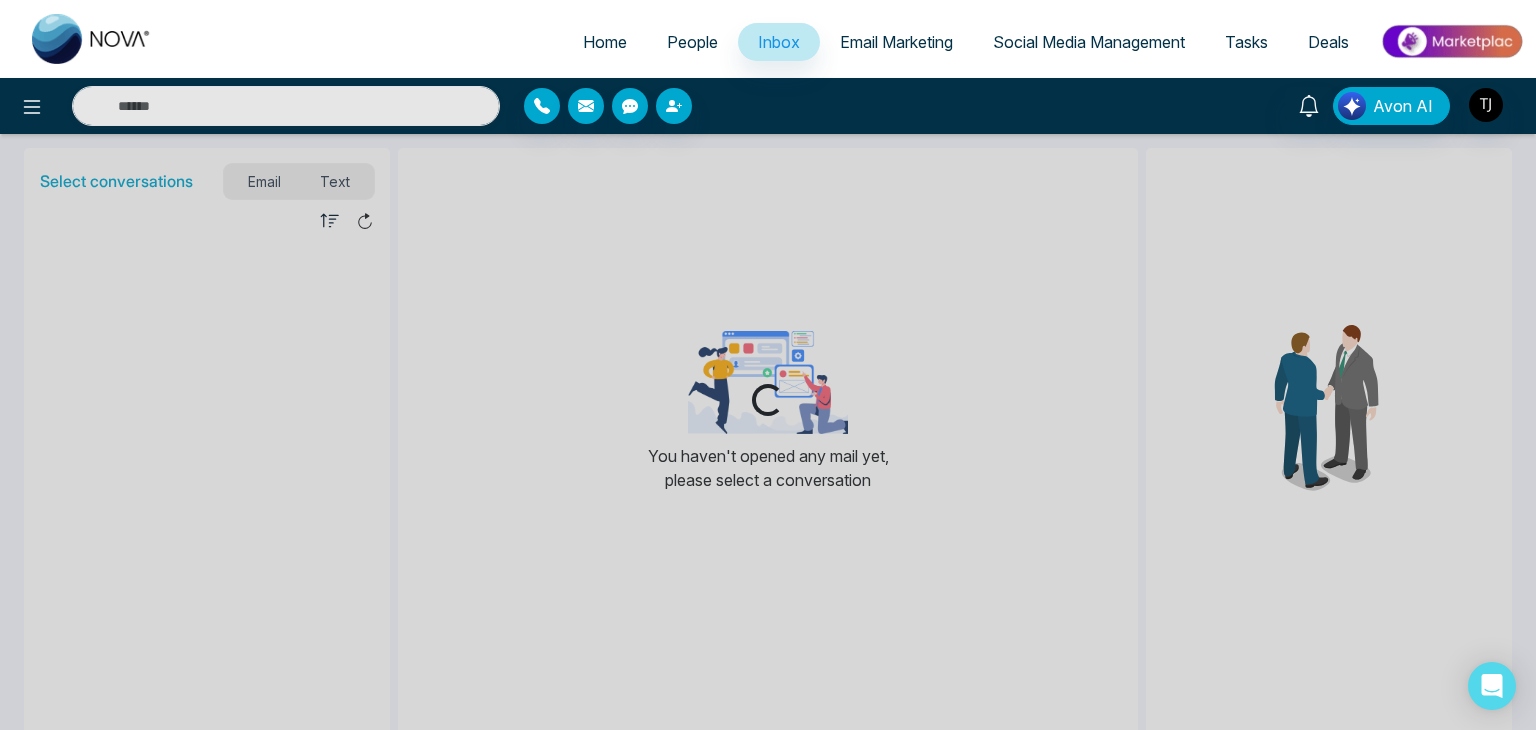click on "People" at bounding box center [692, 42] 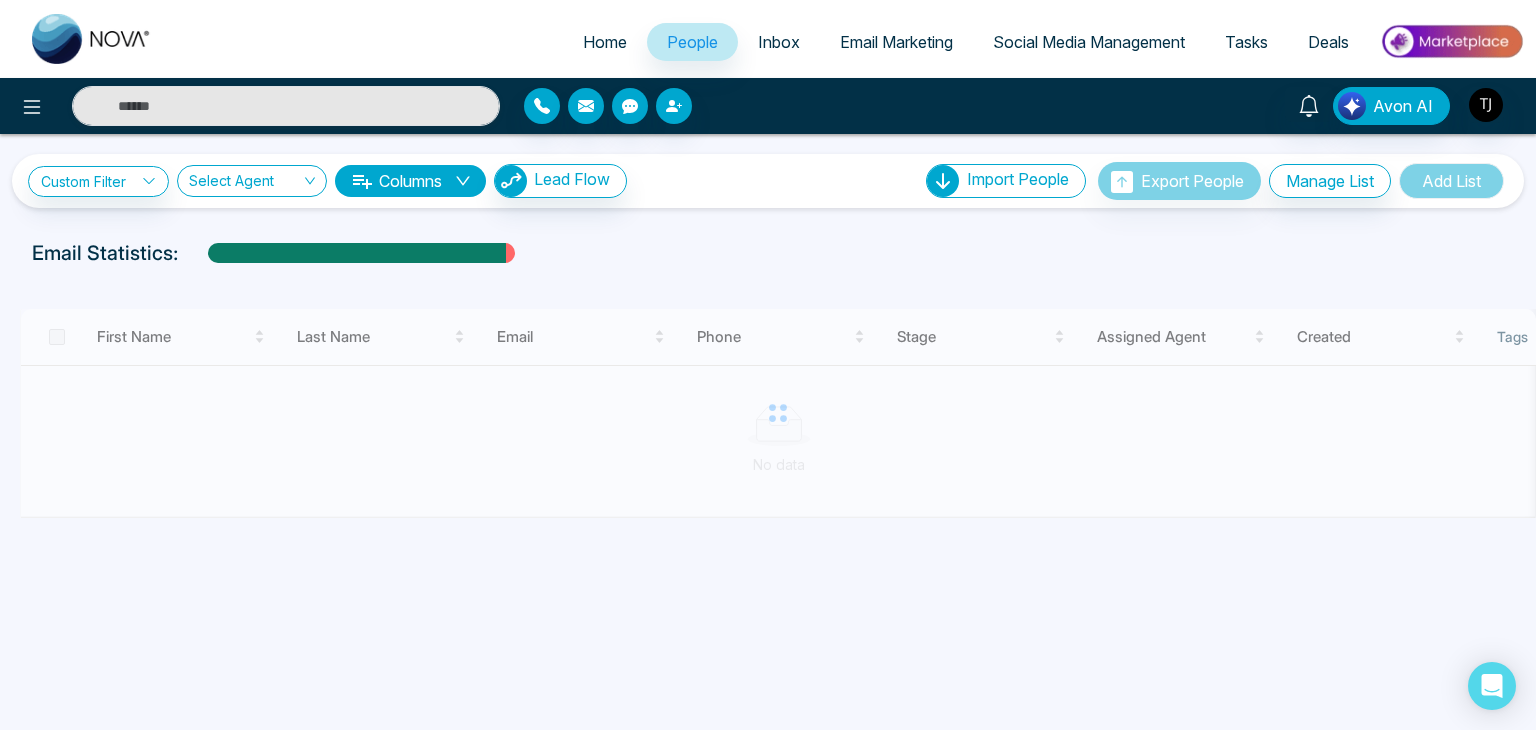 click on "Home" at bounding box center (605, 42) 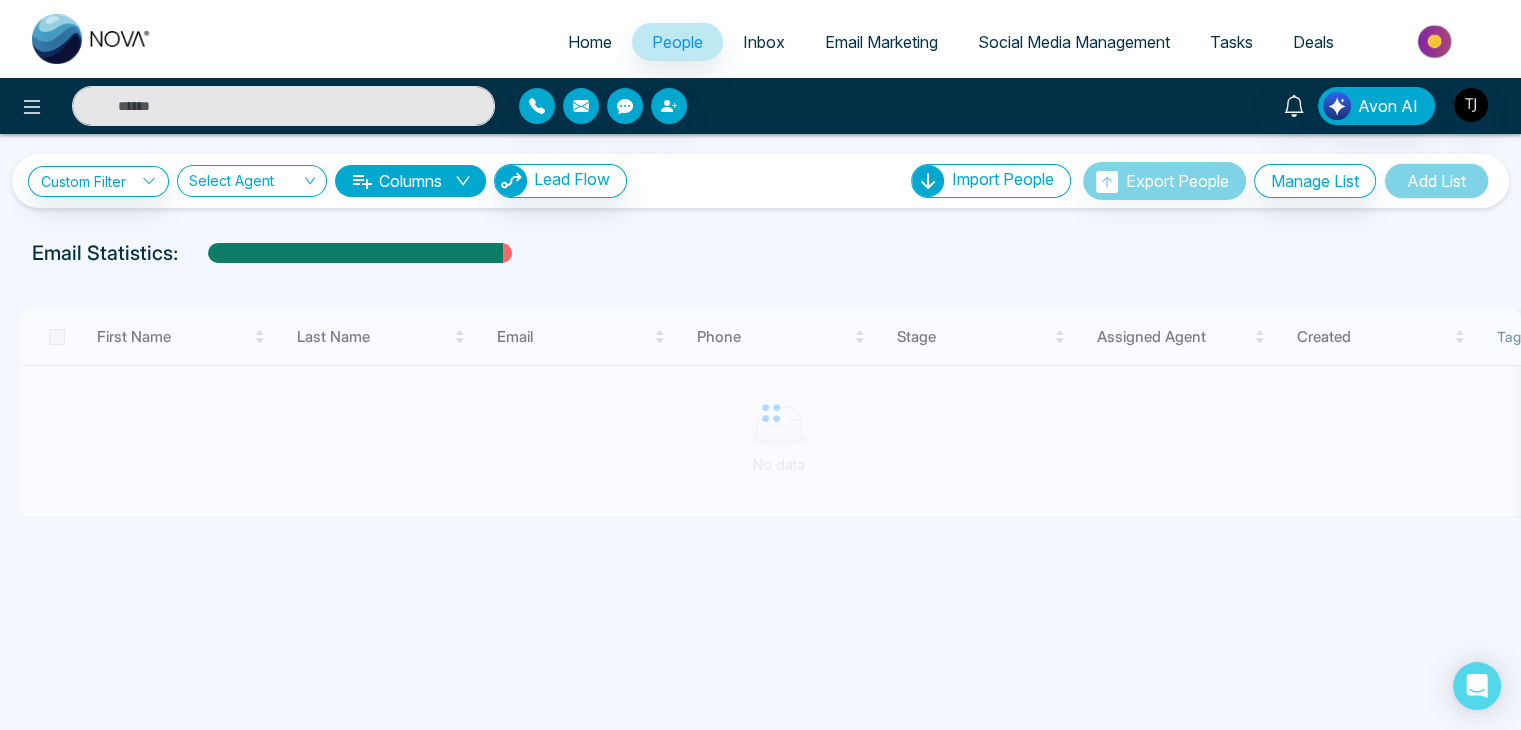 select on "*" 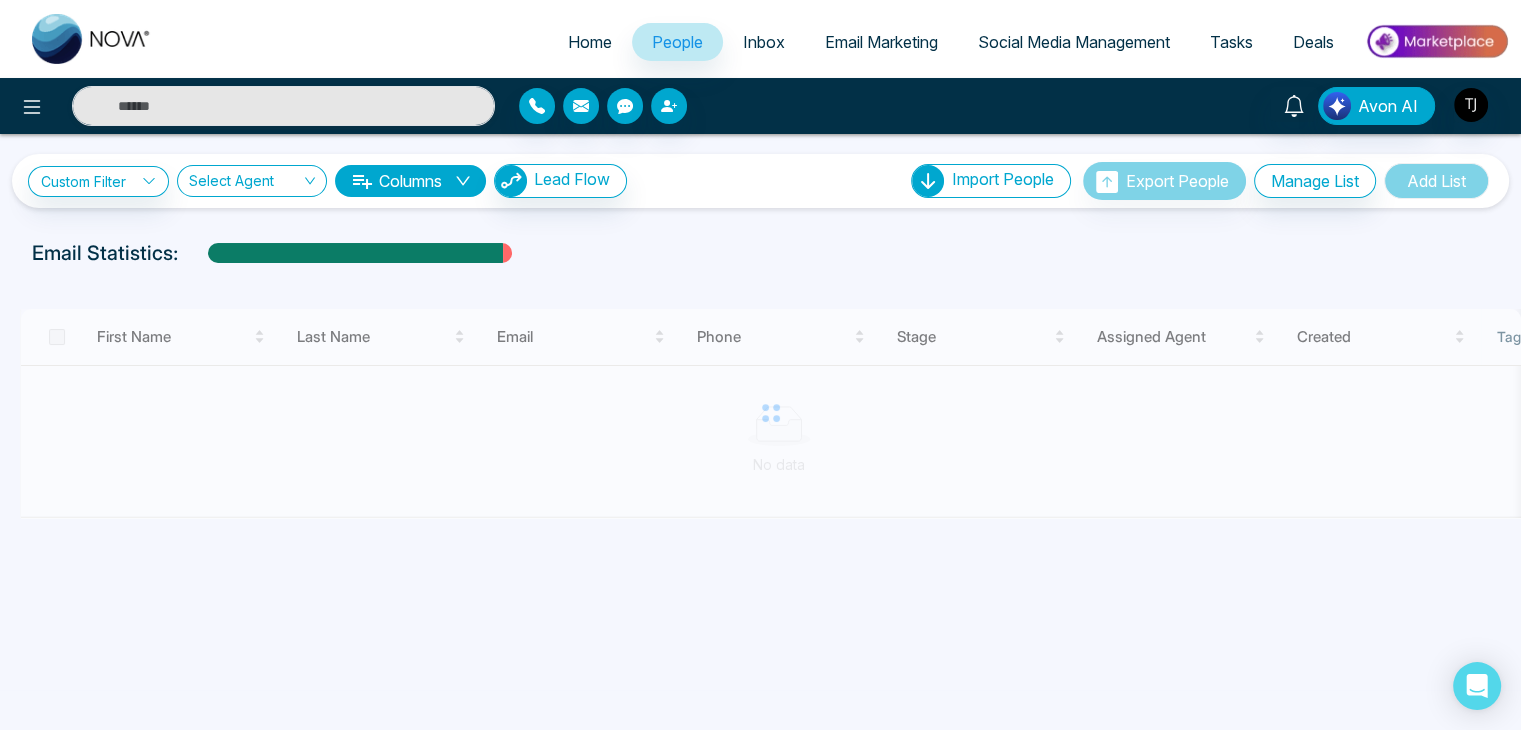 select on "*" 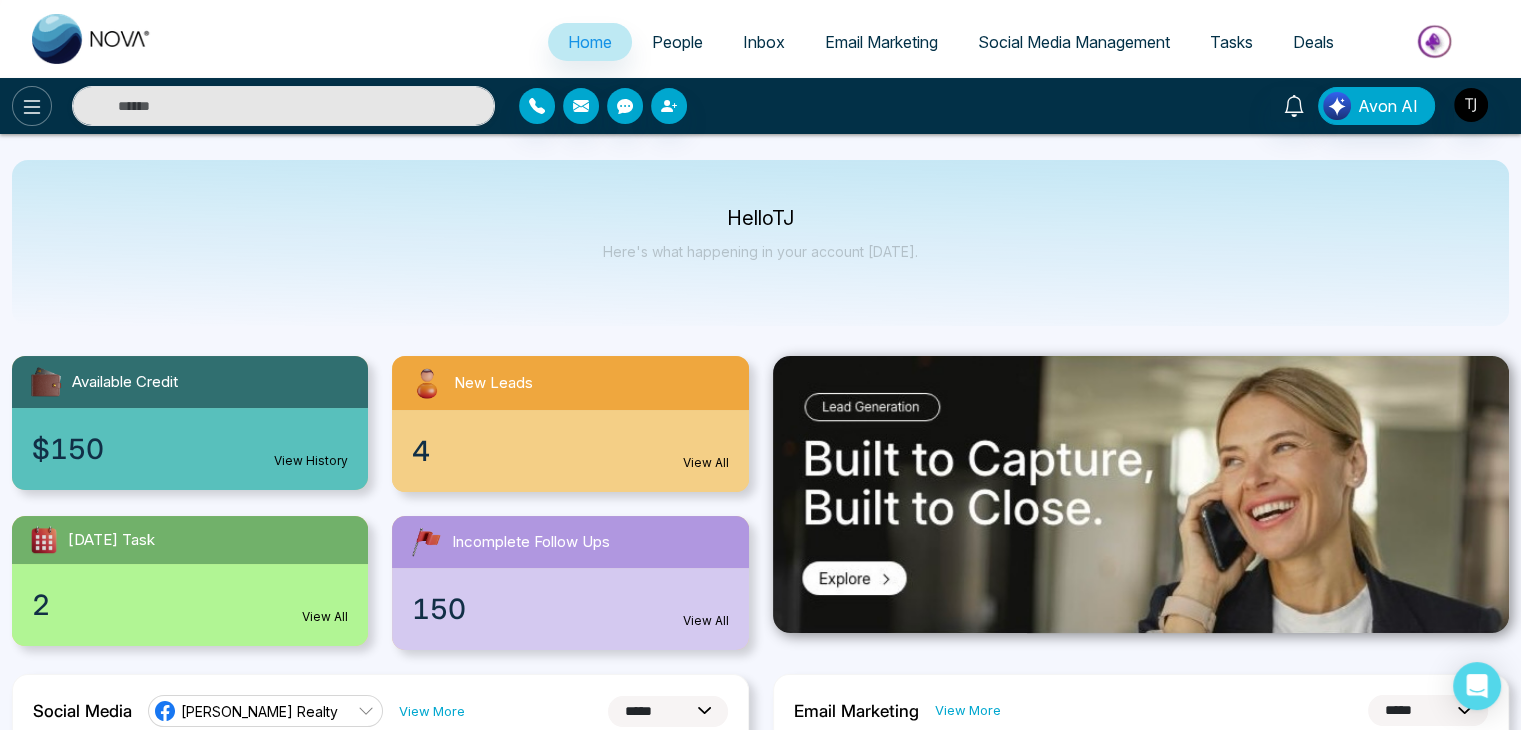 click 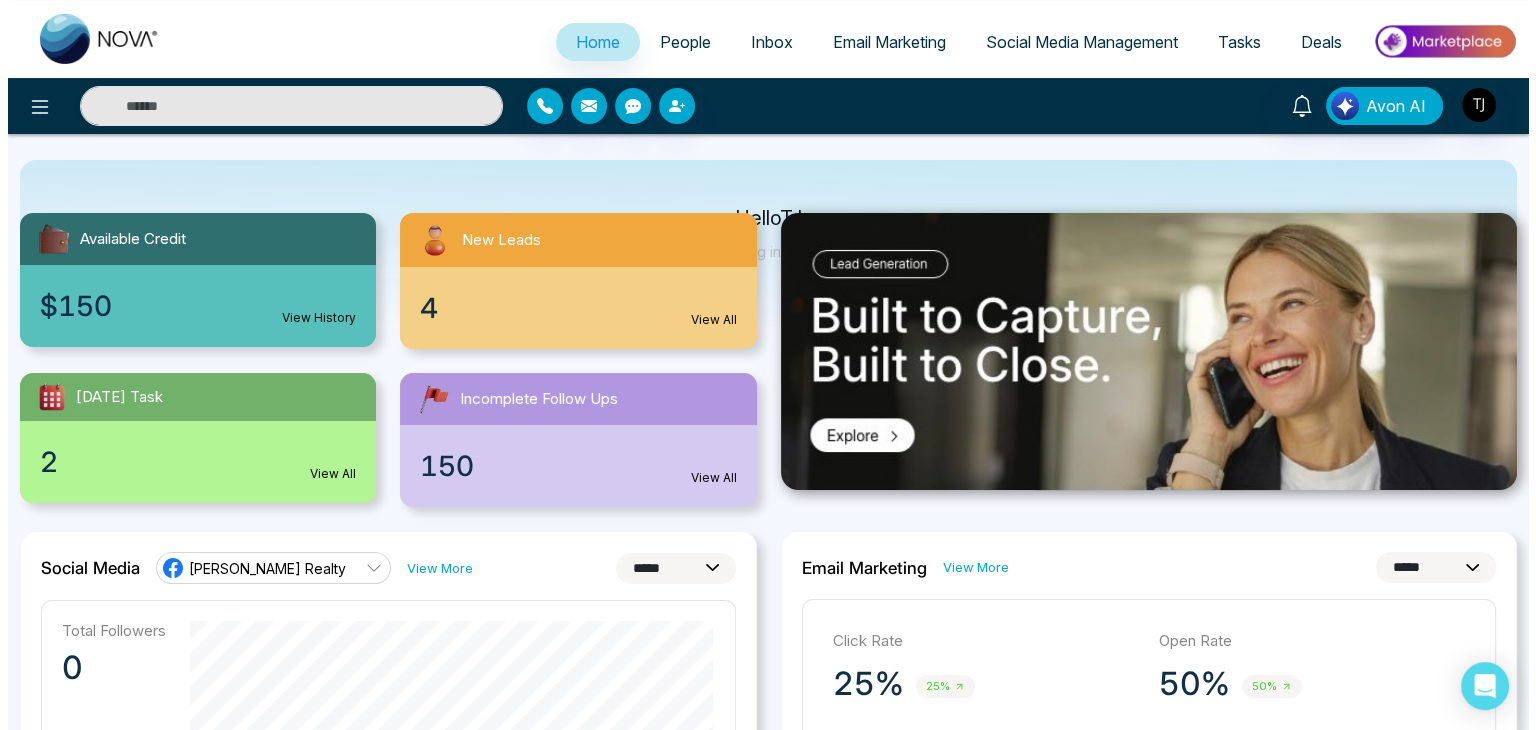 scroll, scrollTop: 0, scrollLeft: 0, axis: both 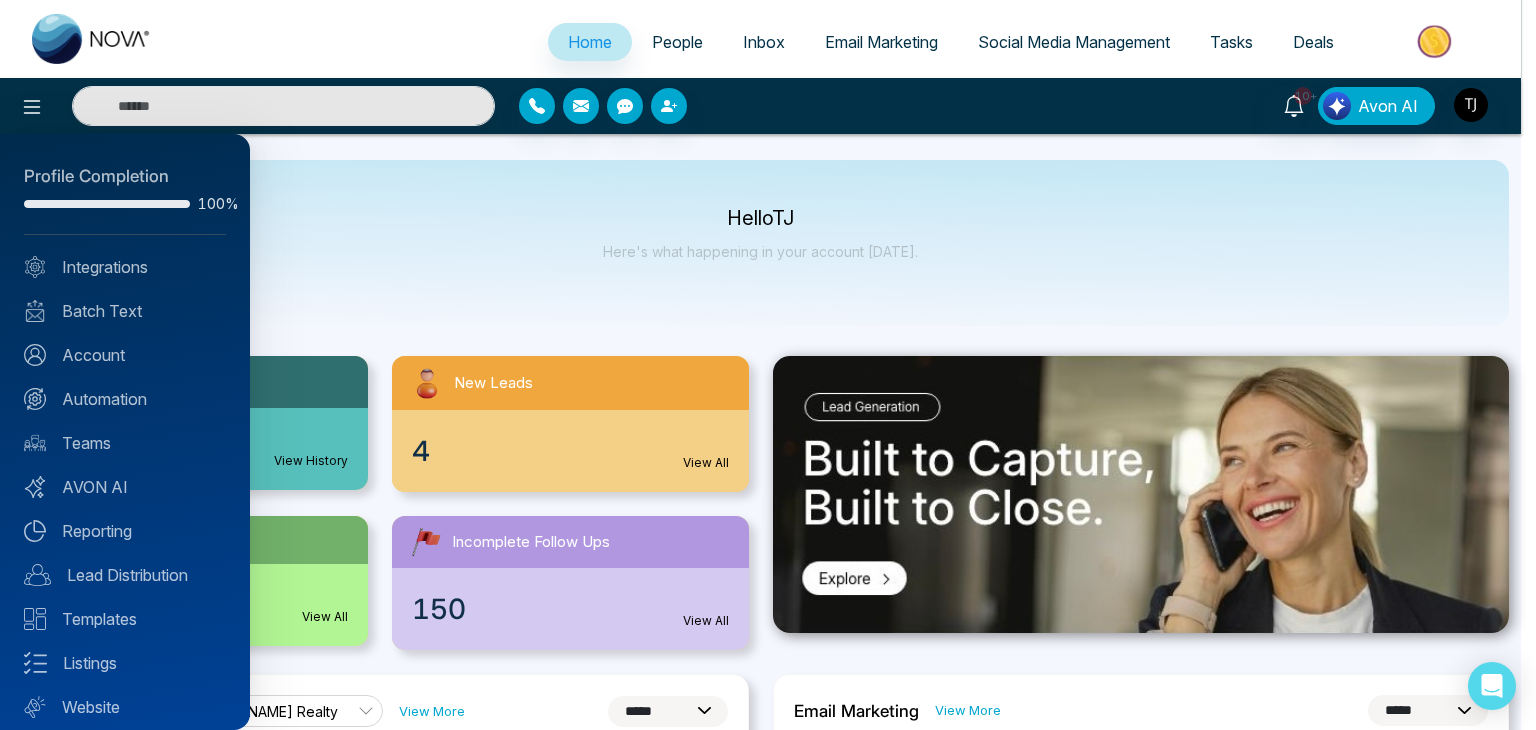 click at bounding box center (768, 365) 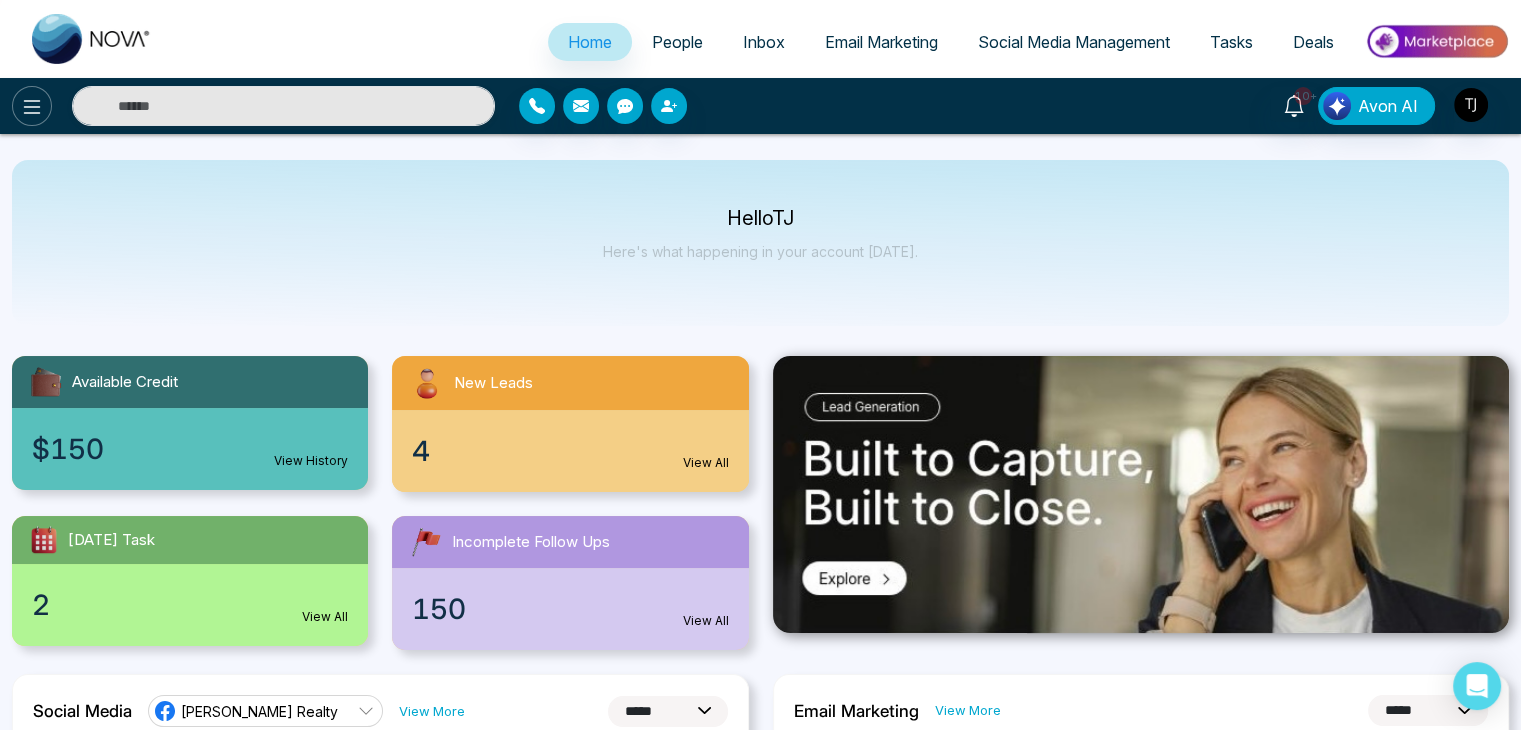 click 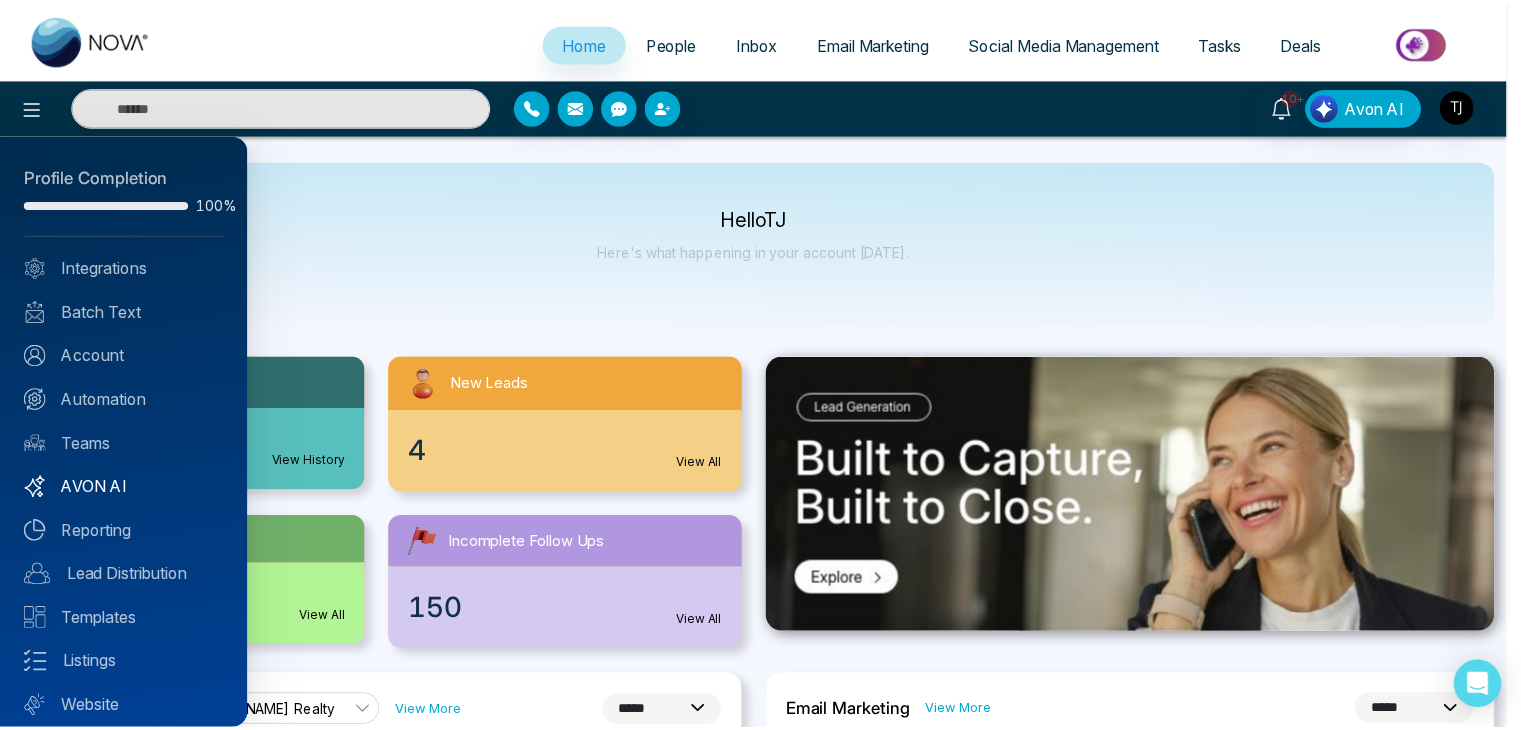 scroll, scrollTop: 56, scrollLeft: 0, axis: vertical 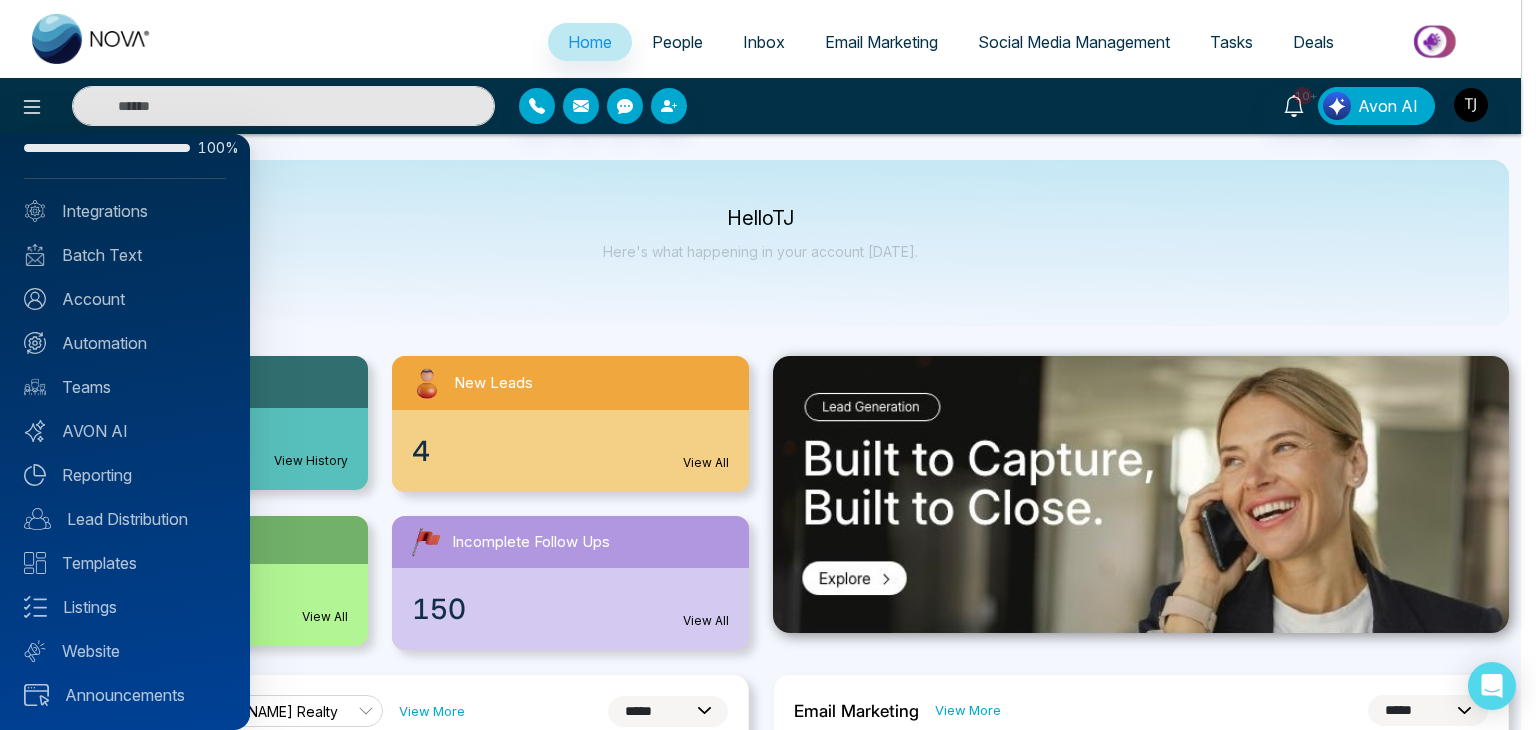 click at bounding box center (768, 365) 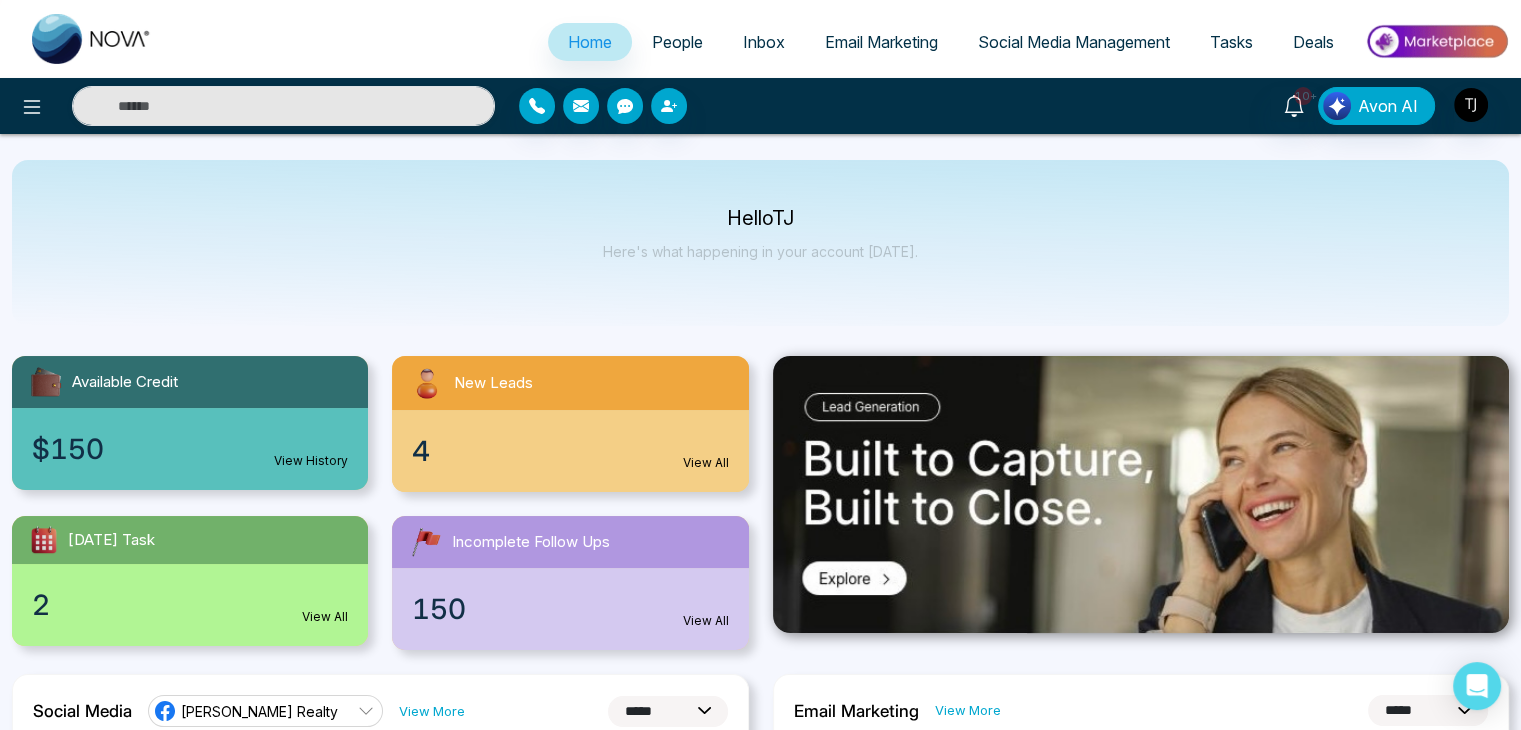 click on "Home People Inbox Email Marketing Social Media Management Tasks Deals" at bounding box center (840, 43) 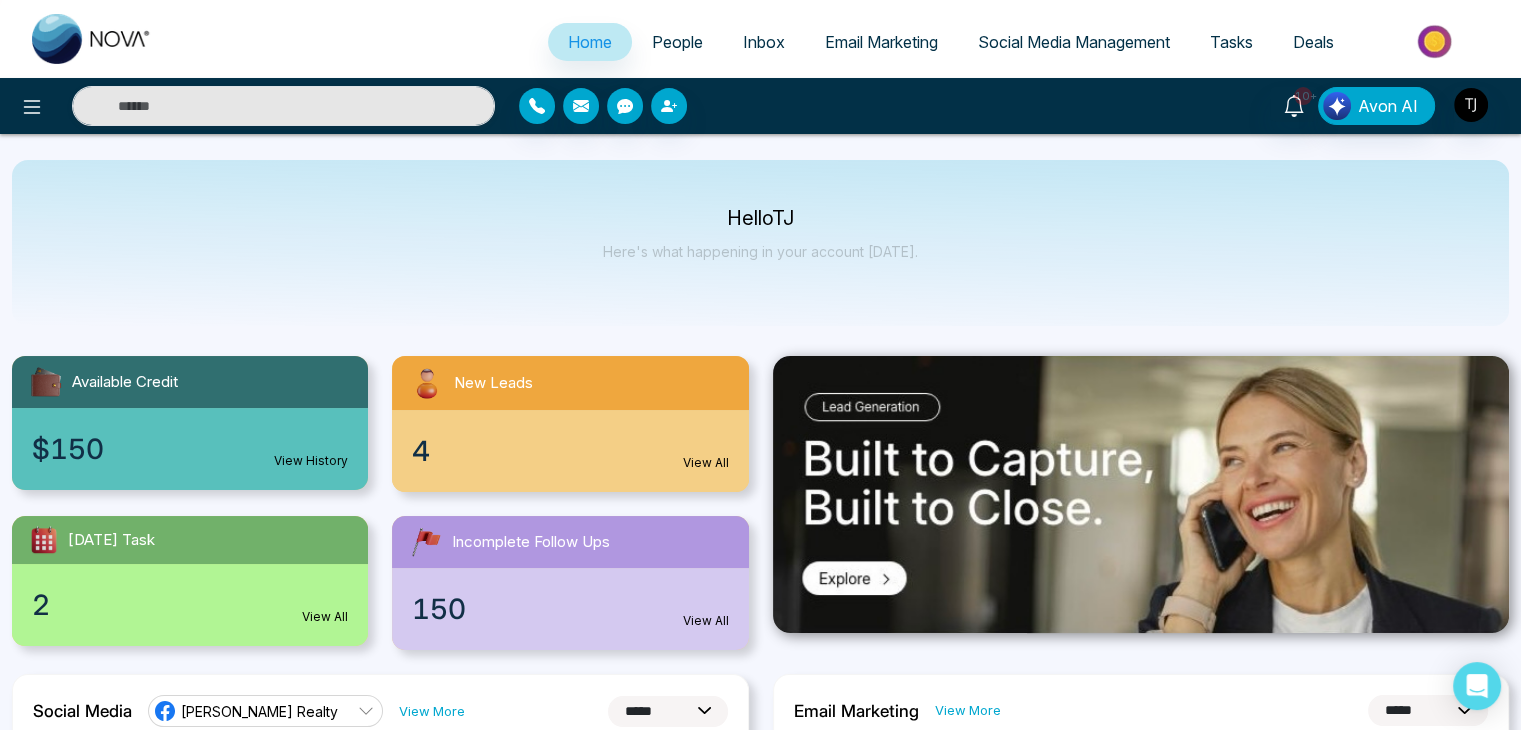 click on "Email Marketing" at bounding box center [881, 42] 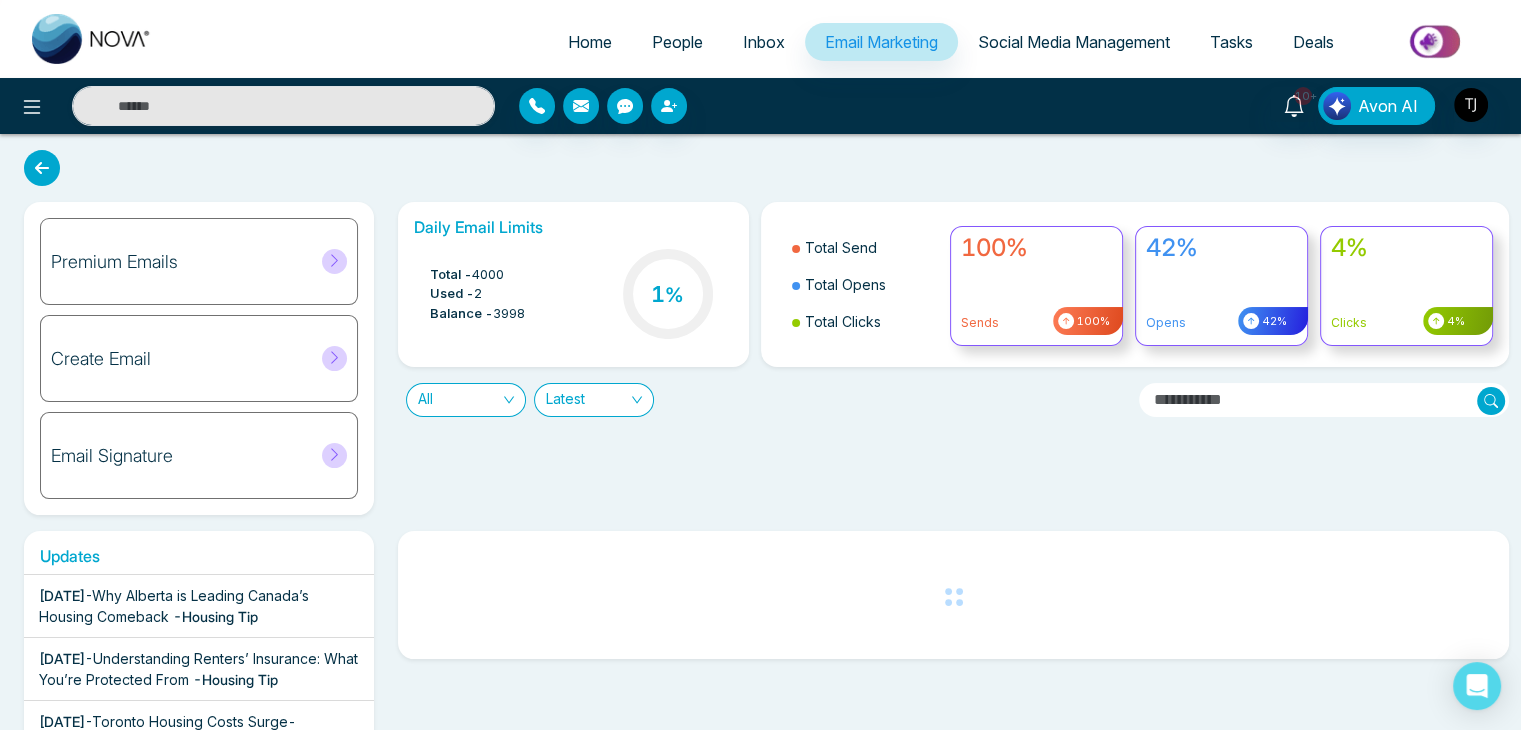 click on "Inbox" at bounding box center [764, 42] 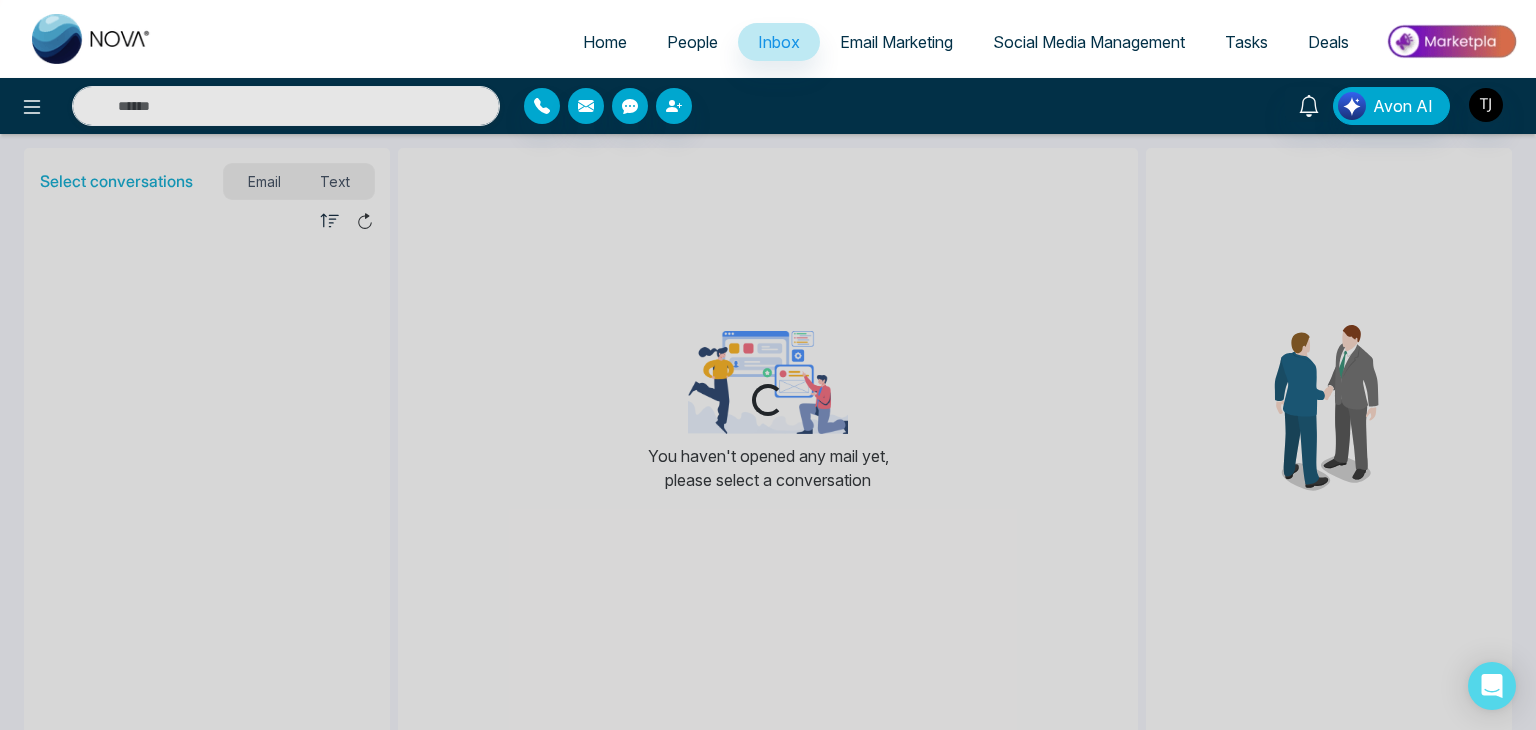 click on "People" at bounding box center [692, 42] 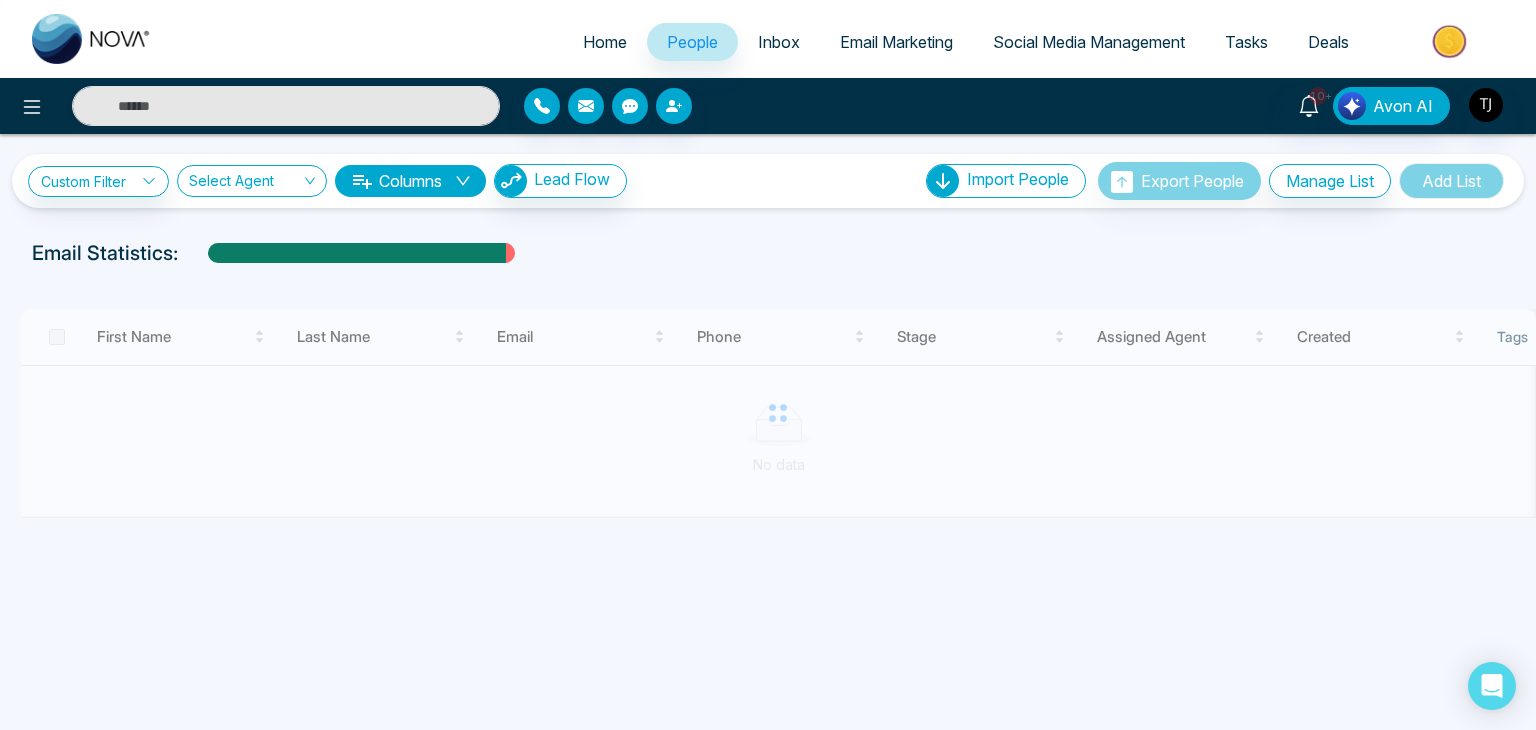 click on "Email Marketing" at bounding box center (896, 42) 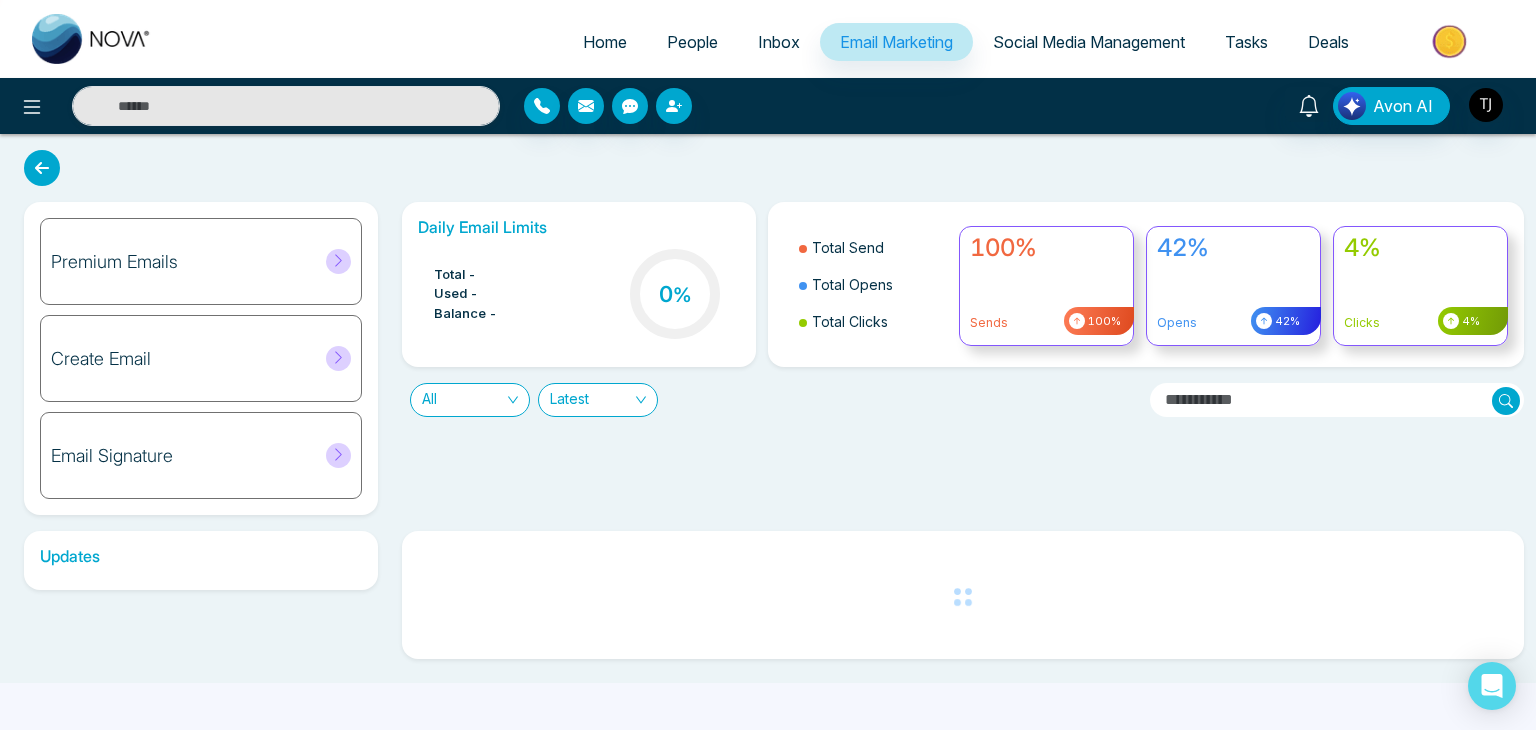click on "Social Media Management" at bounding box center (1089, 42) 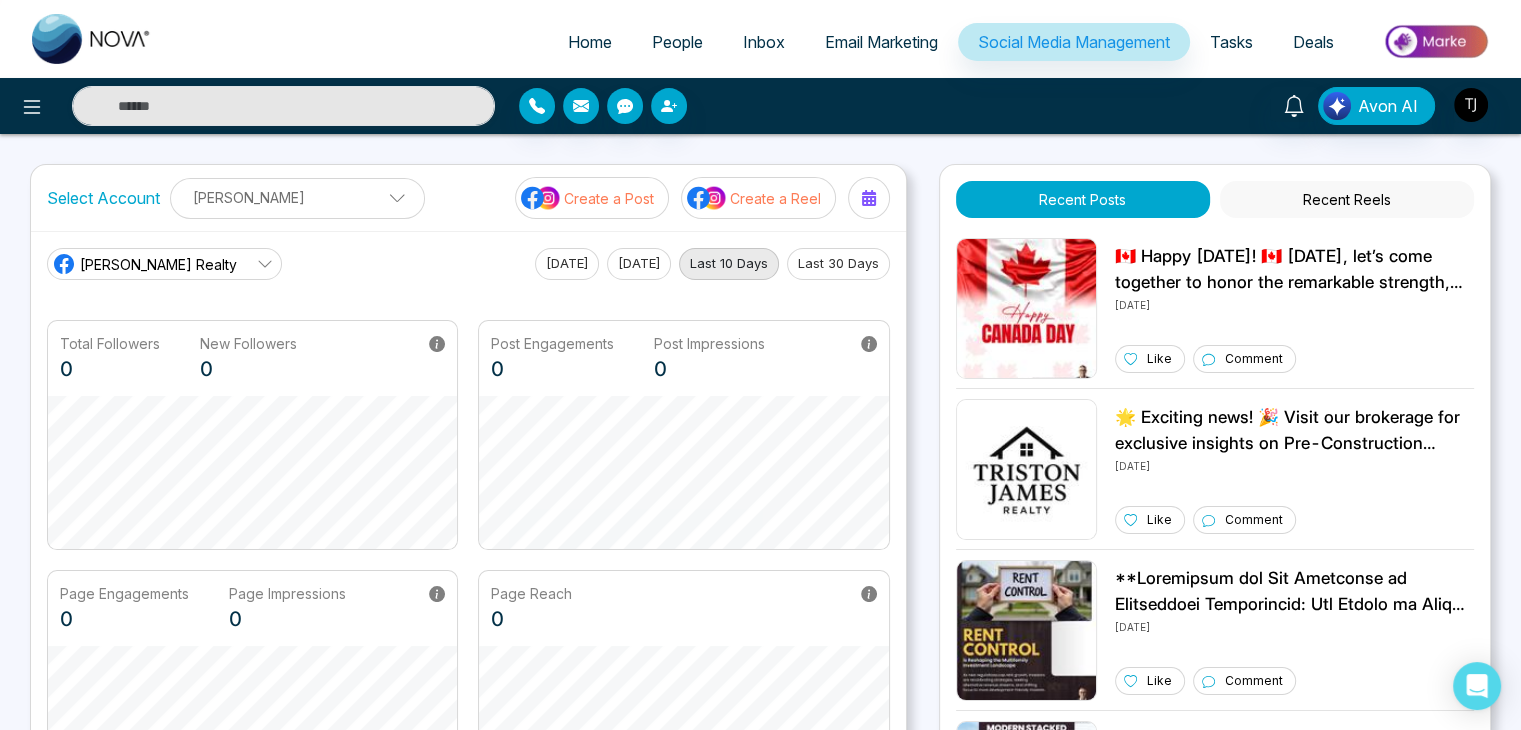 click on "Tasks" at bounding box center (1231, 42) 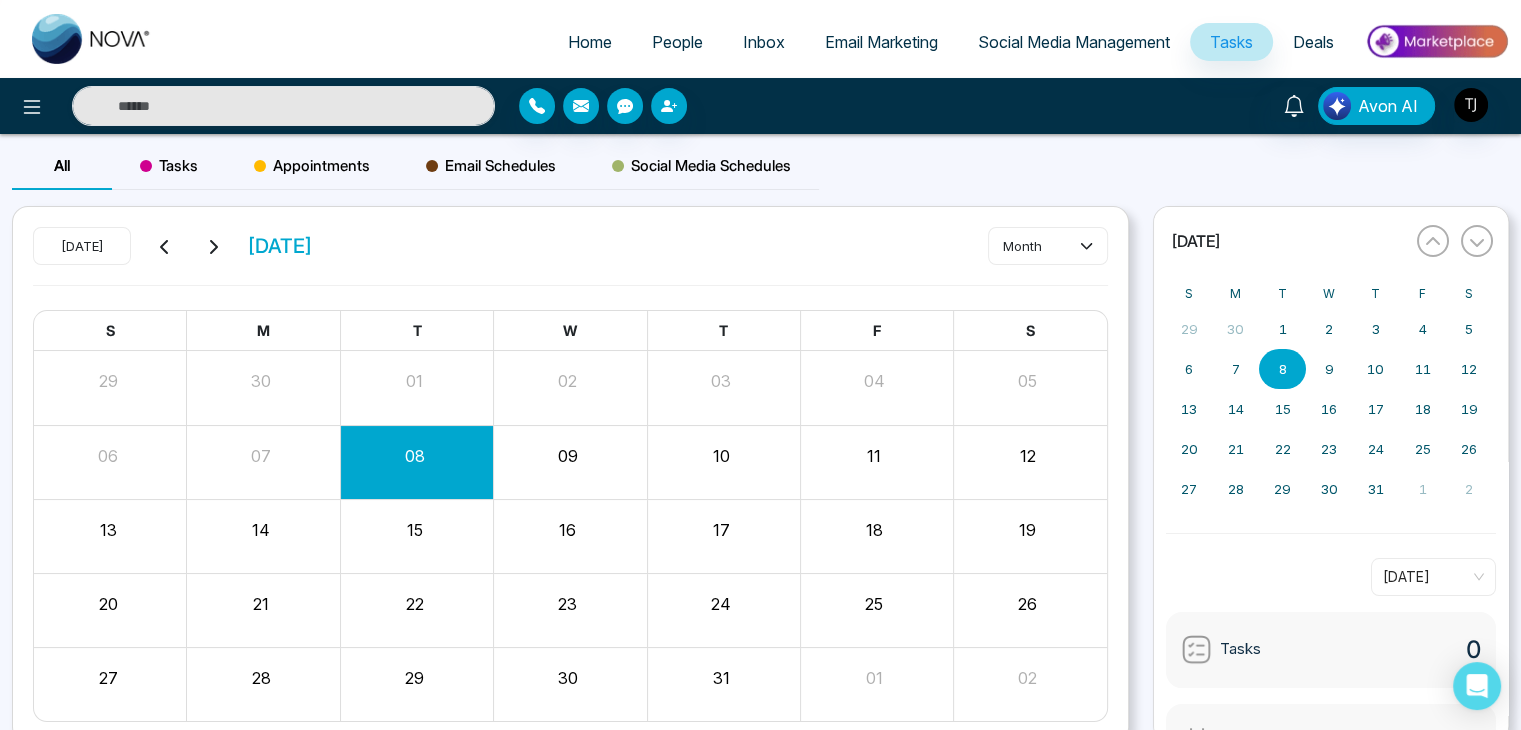 click on "Deals" at bounding box center [1313, 42] 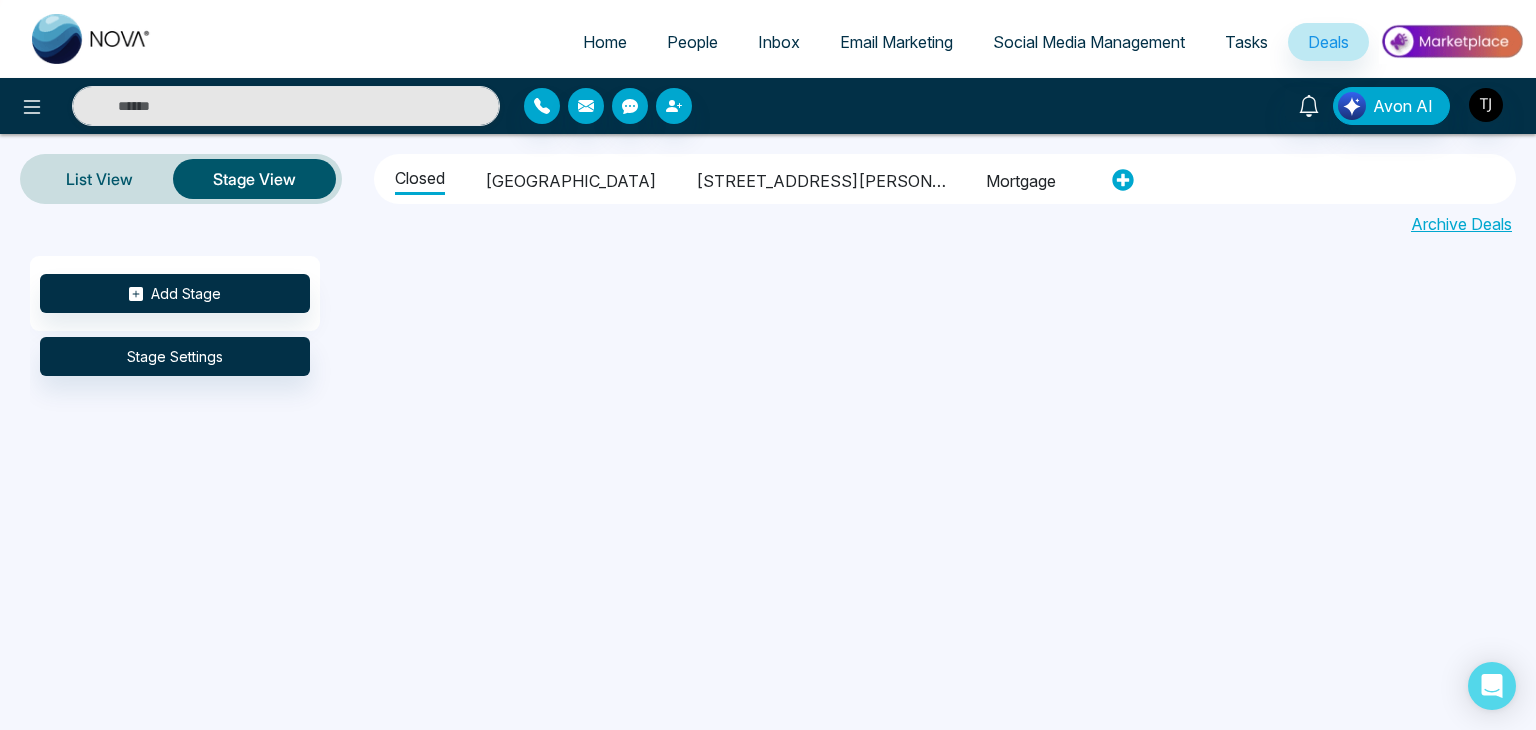 click at bounding box center [1451, 41] 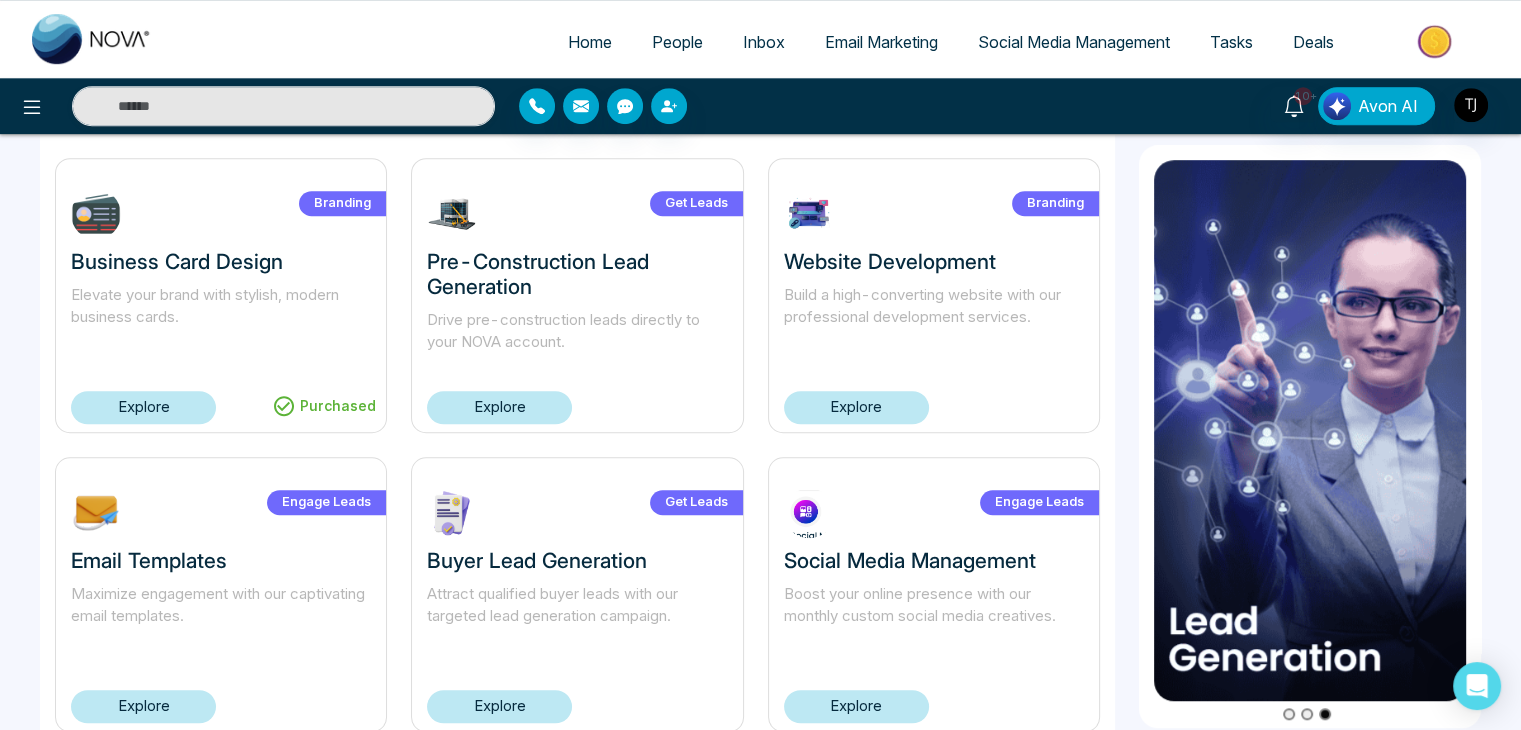scroll, scrollTop: 1368, scrollLeft: 0, axis: vertical 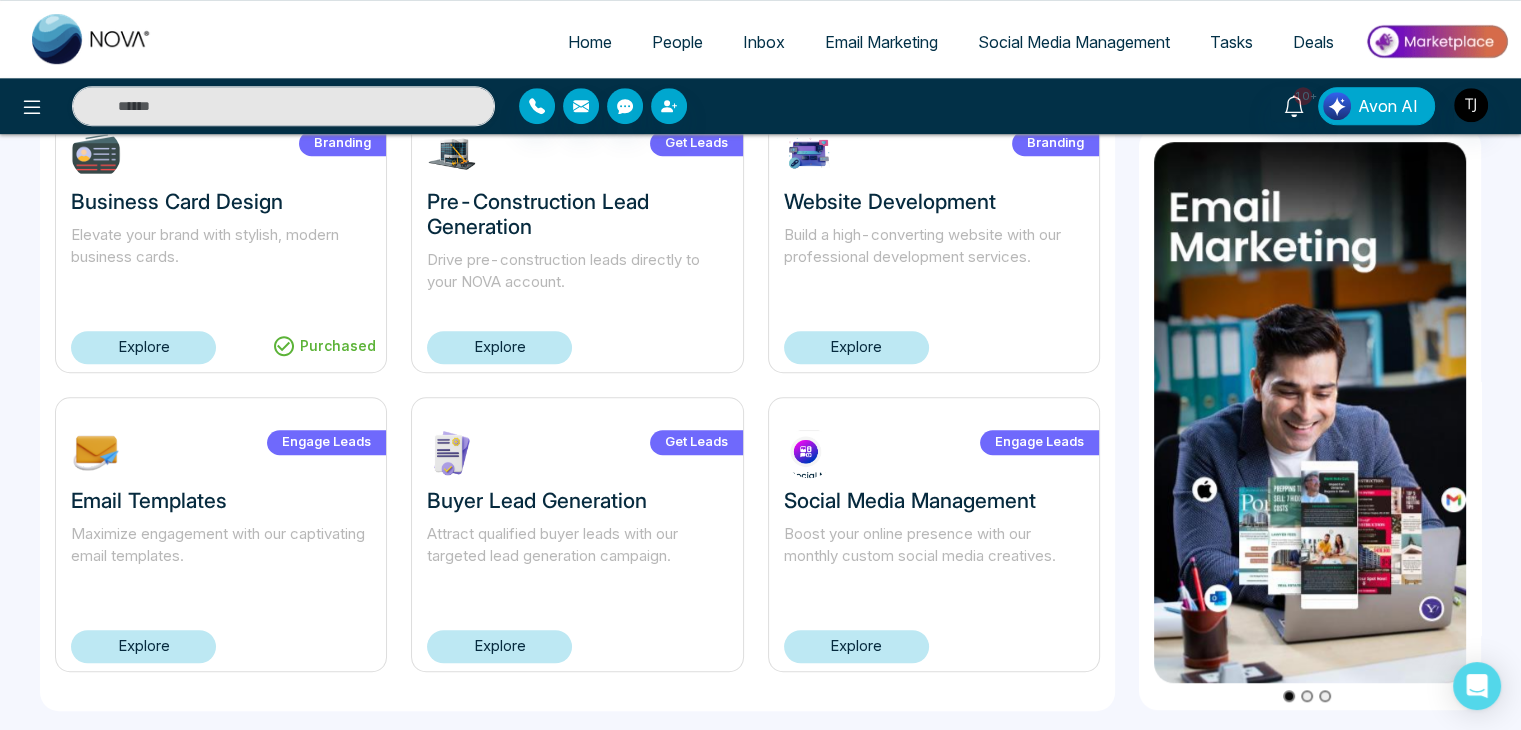 click on "Explore" at bounding box center [143, 347] 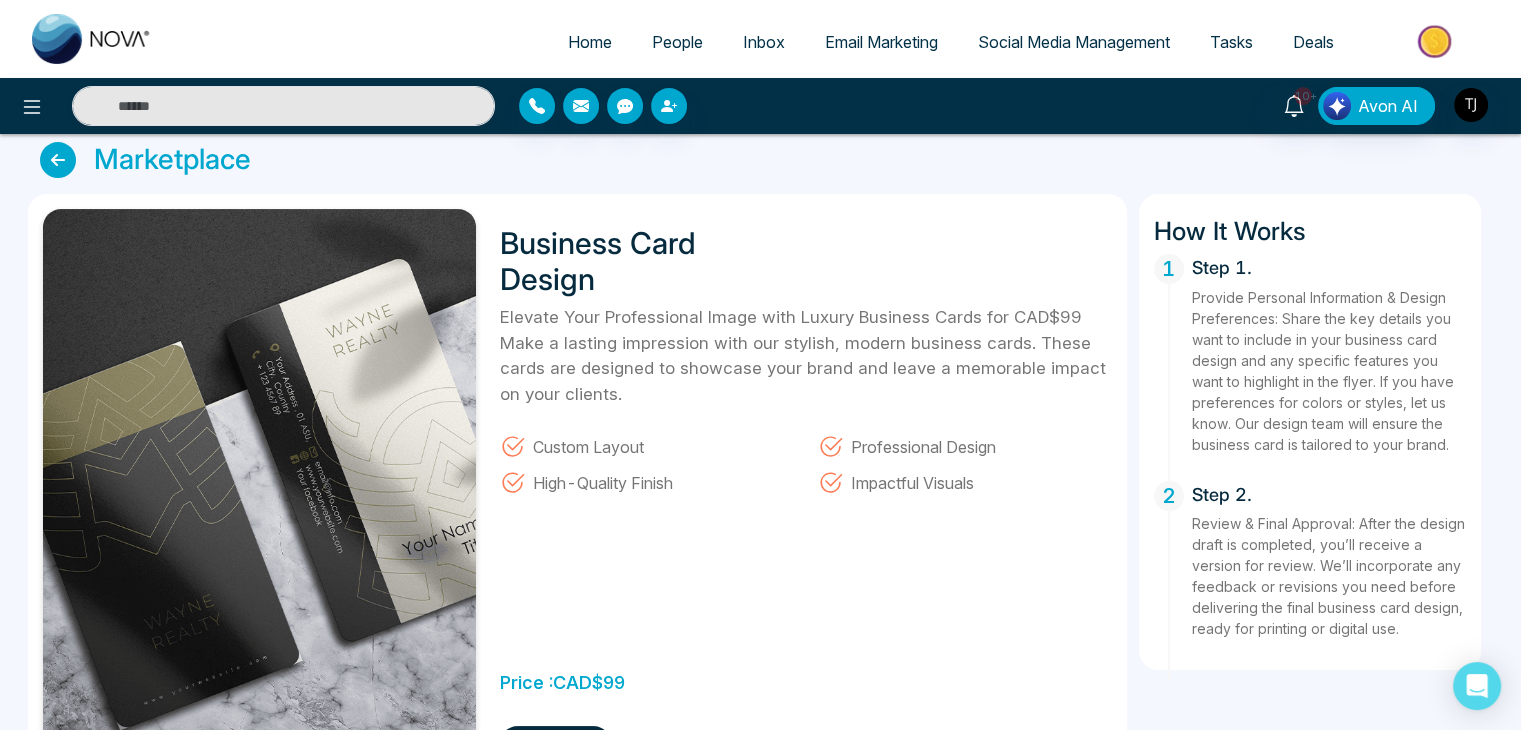 scroll, scrollTop: 0, scrollLeft: 0, axis: both 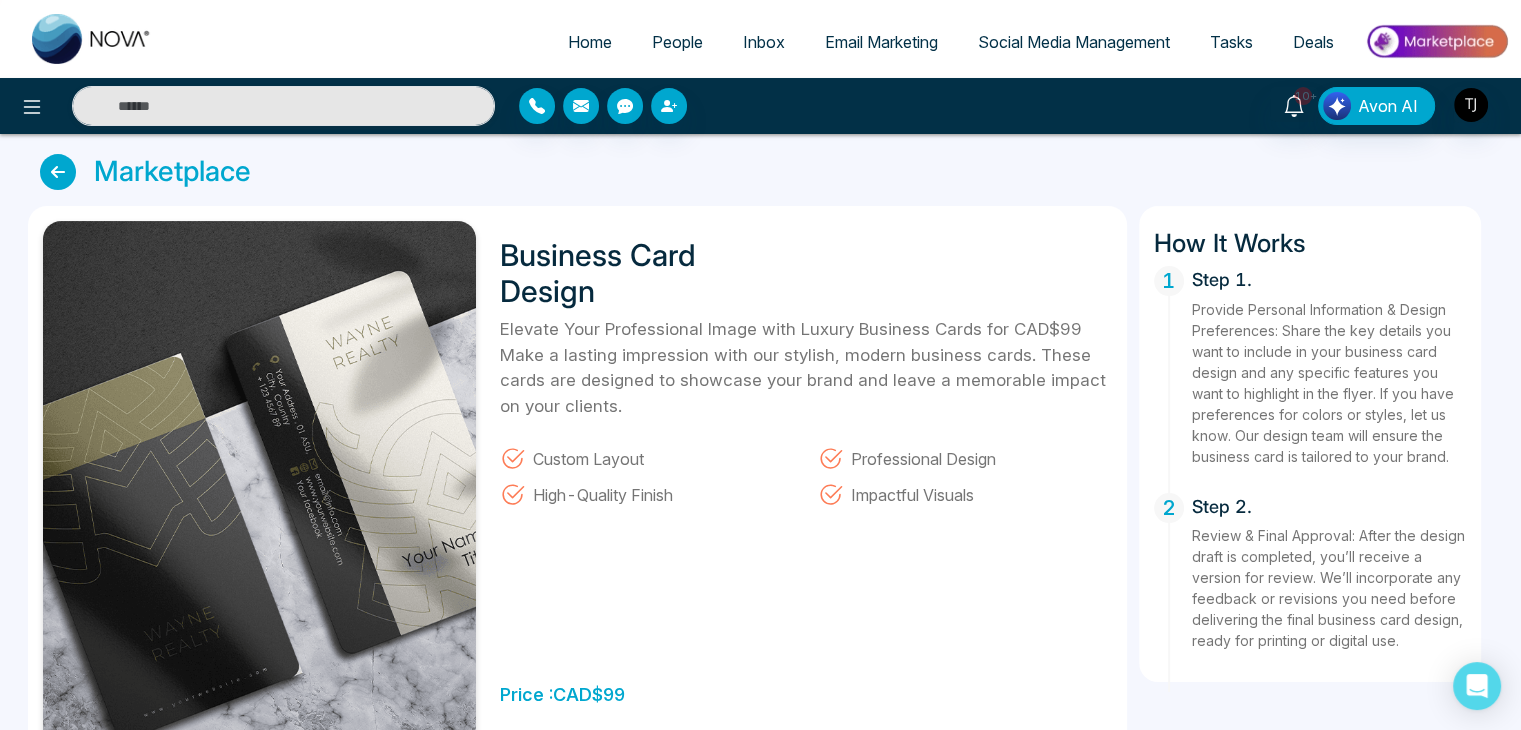 click at bounding box center (58, 172) 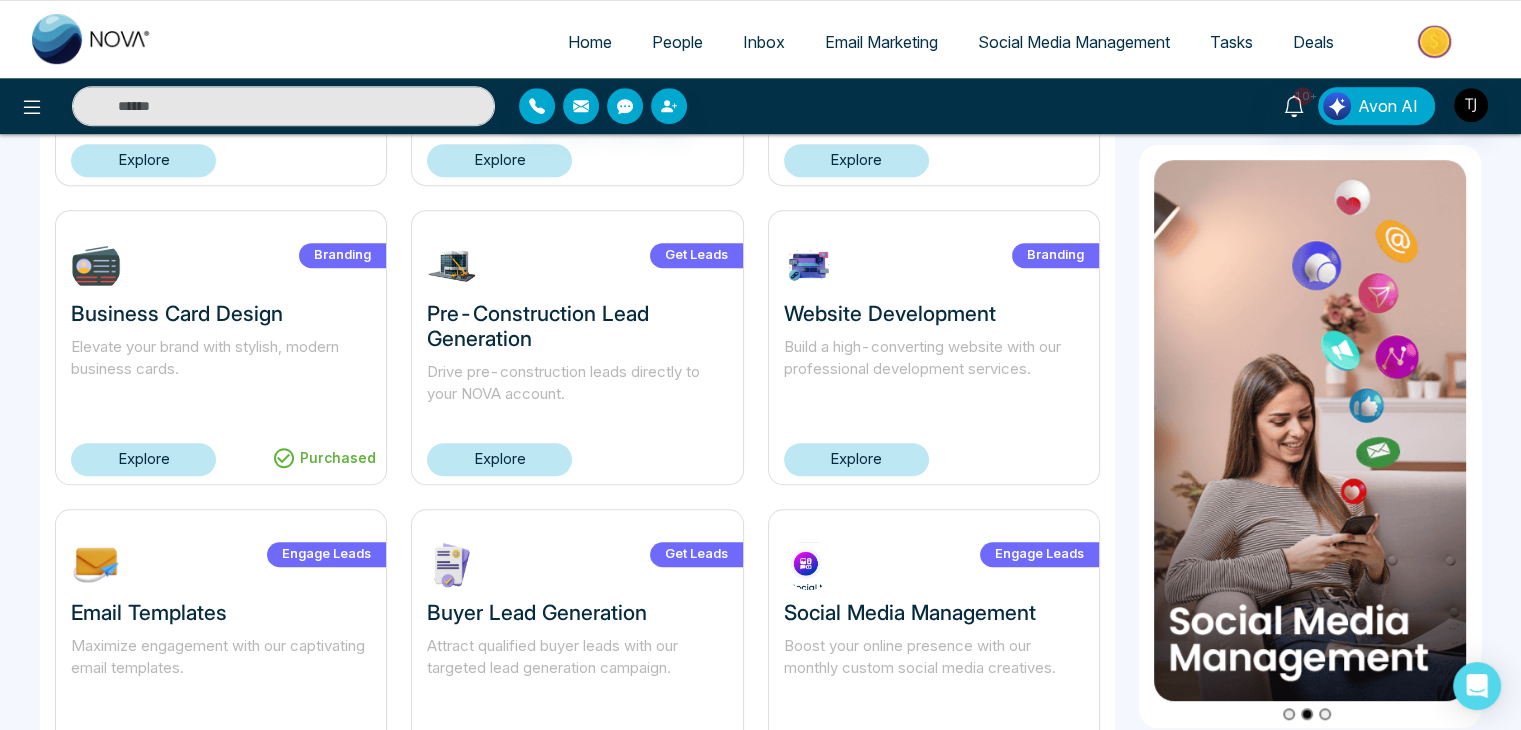 scroll, scrollTop: 1253, scrollLeft: 0, axis: vertical 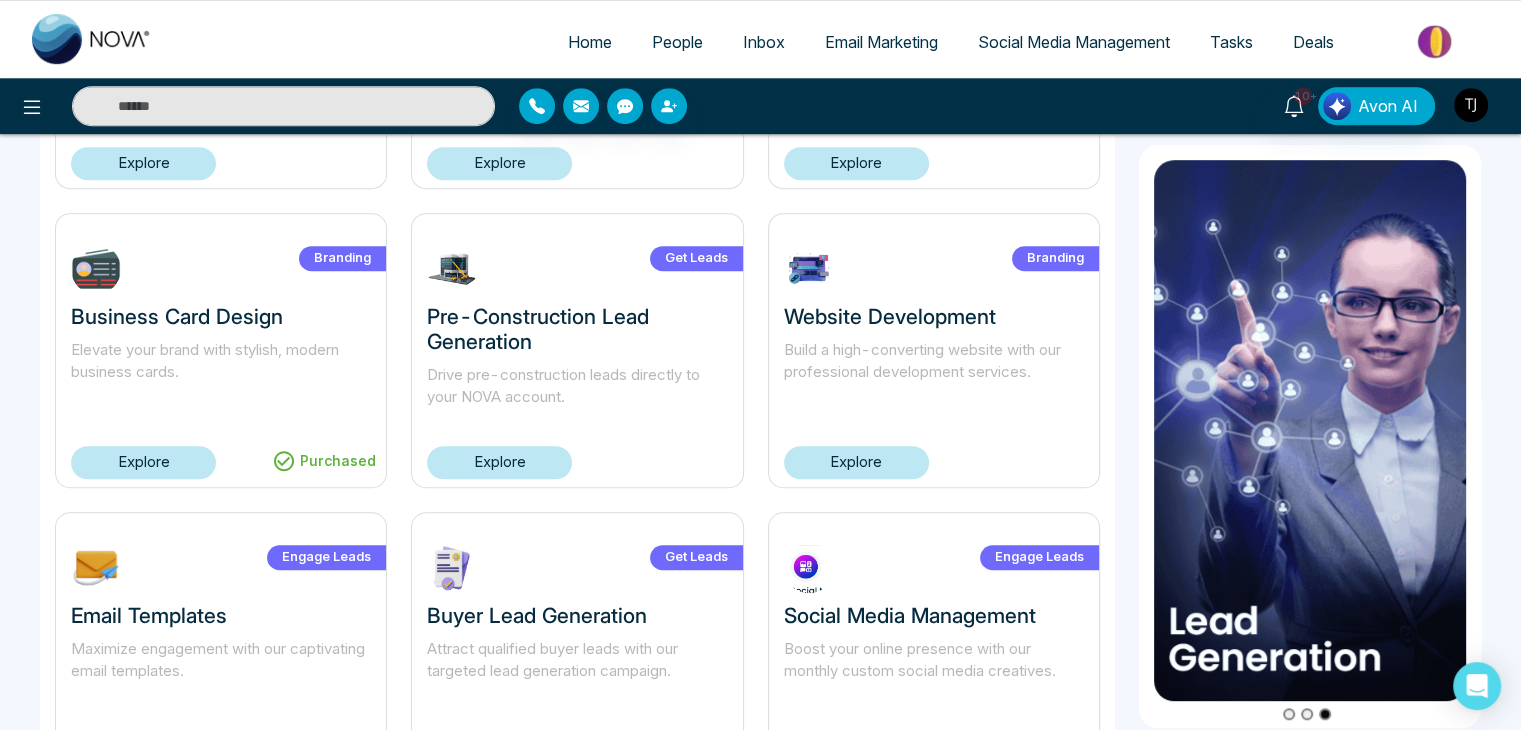 click at bounding box center (1471, 105) 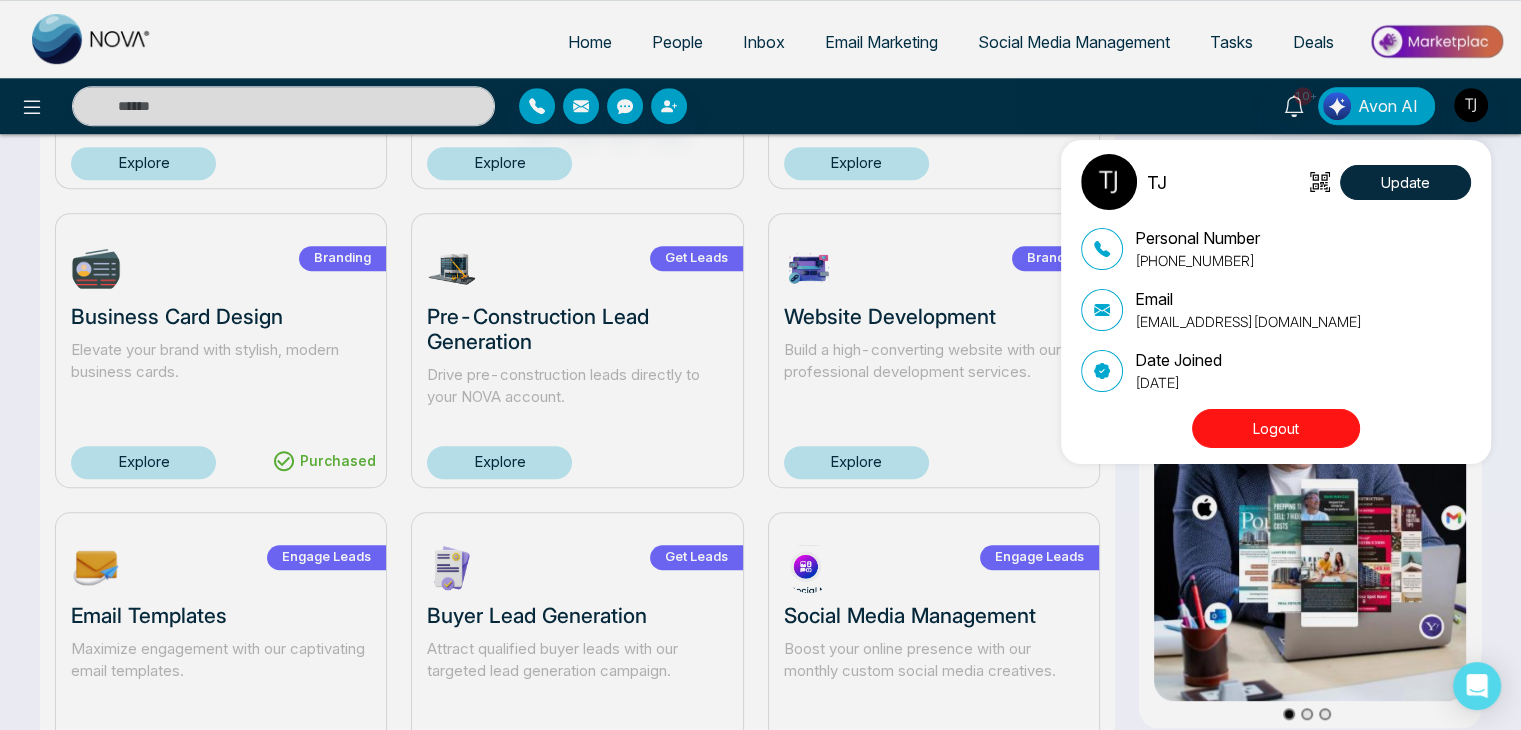 click on "Logout" at bounding box center (1276, 428) 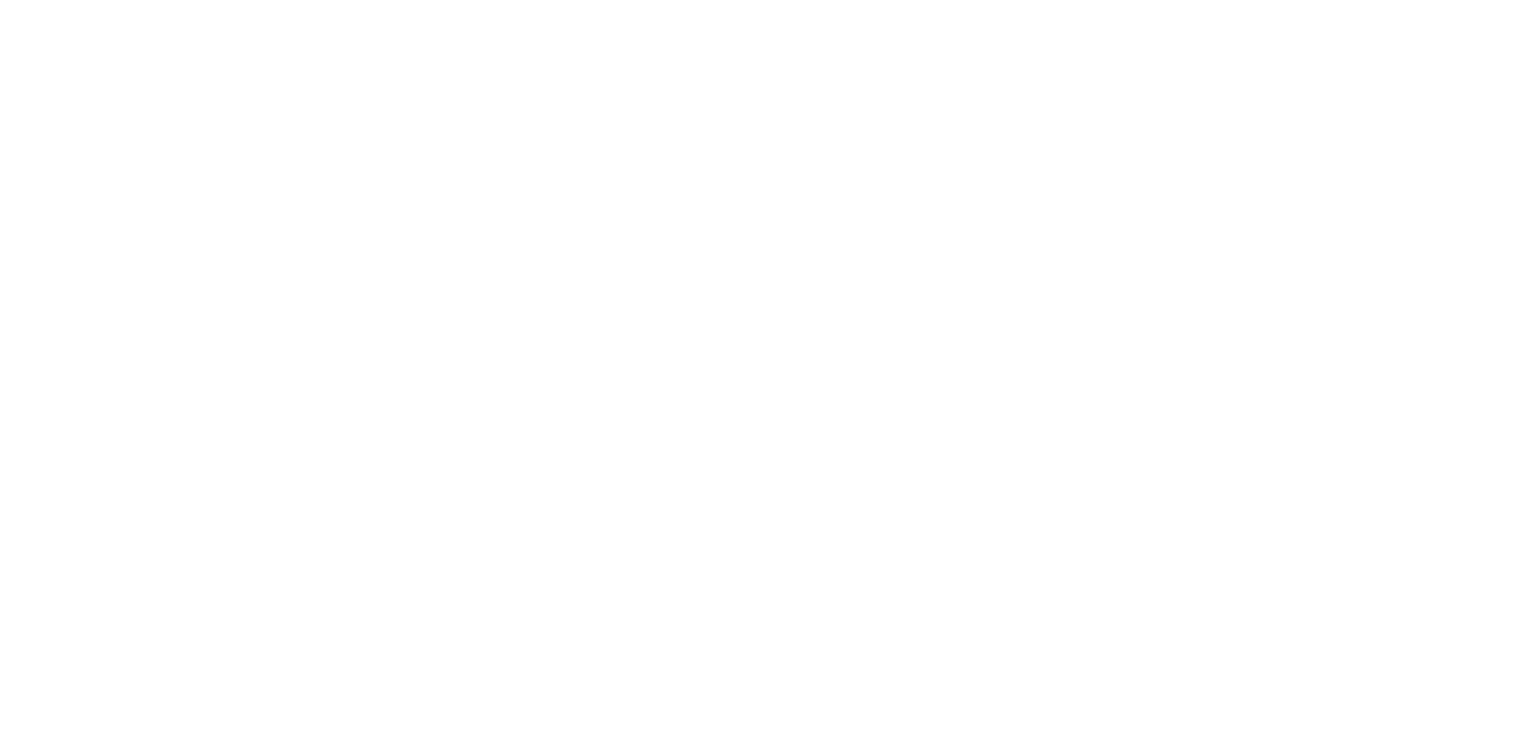 scroll, scrollTop: 0, scrollLeft: 0, axis: both 